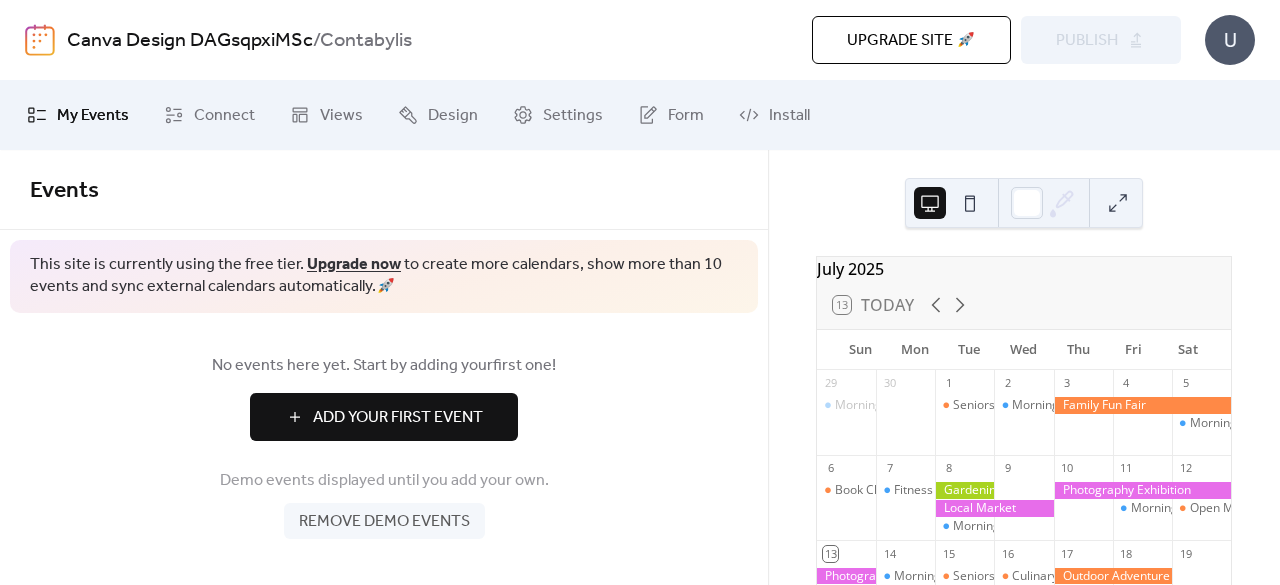 scroll, scrollTop: 0, scrollLeft: 0, axis: both 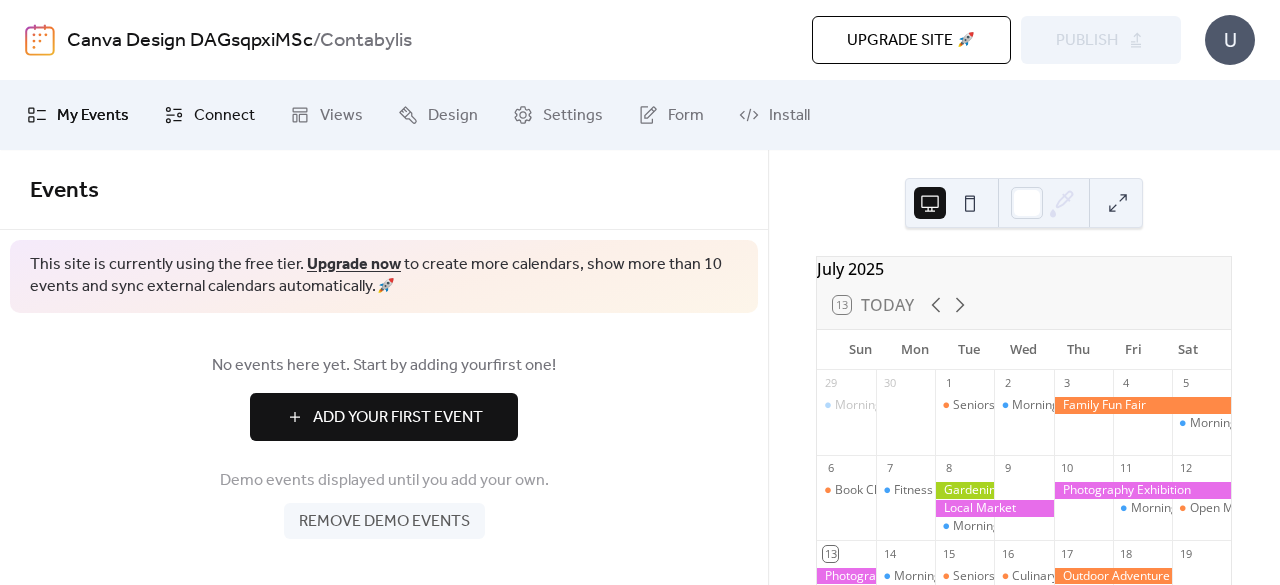 click on "Connect" at bounding box center [209, 115] 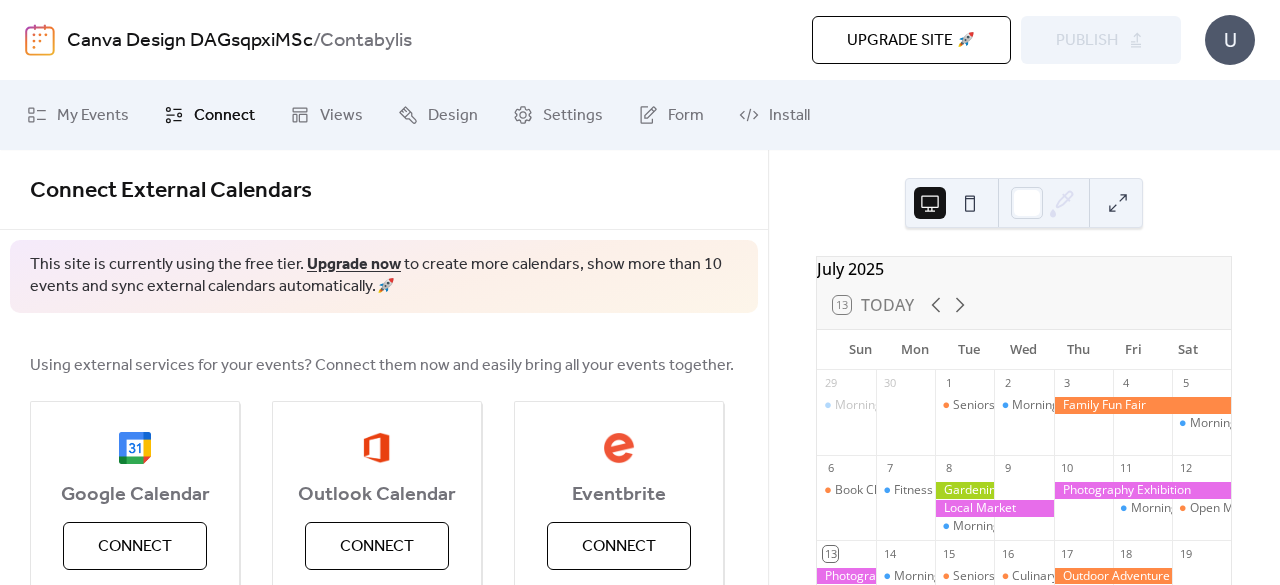 scroll, scrollTop: 100, scrollLeft: 0, axis: vertical 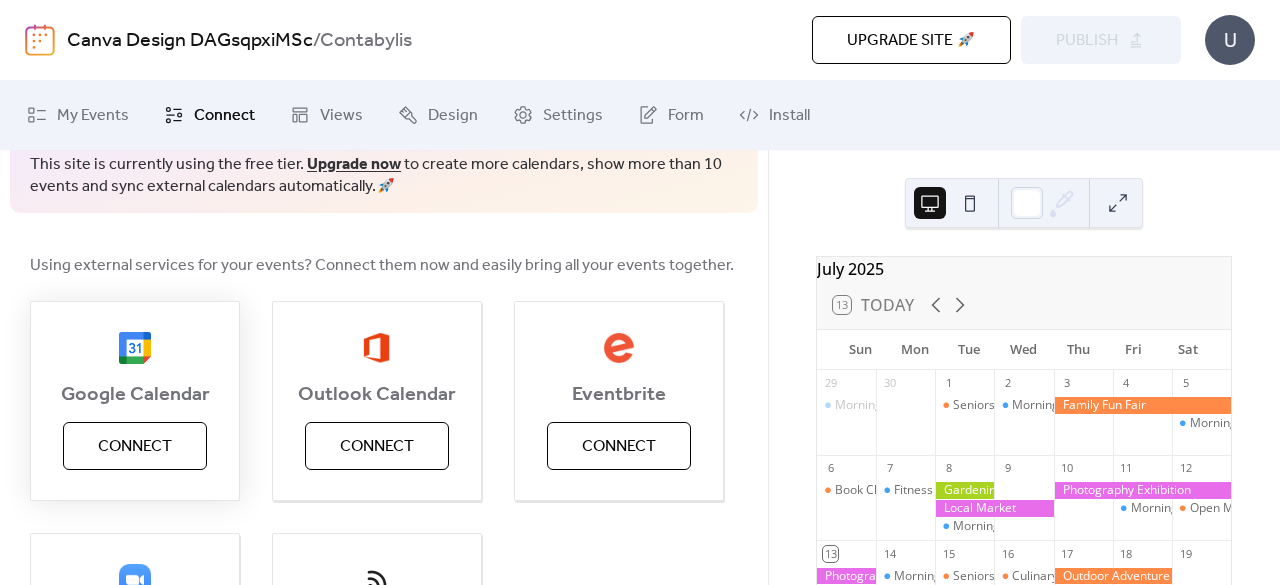 click on "Connect" at bounding box center (135, 446) 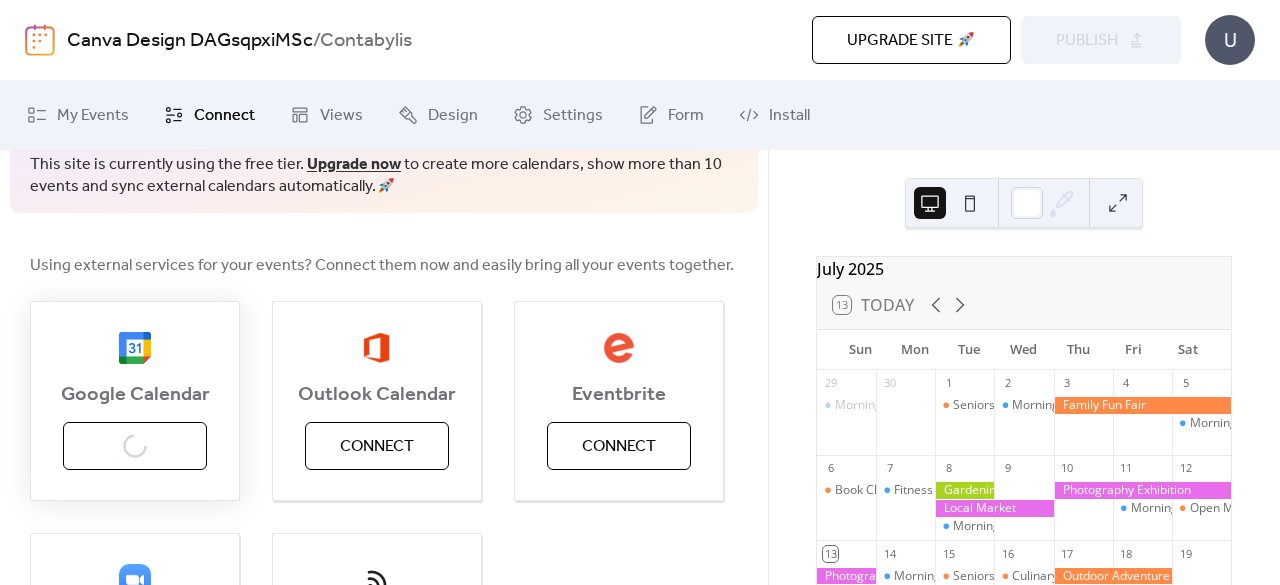 scroll, scrollTop: 0, scrollLeft: 0, axis: both 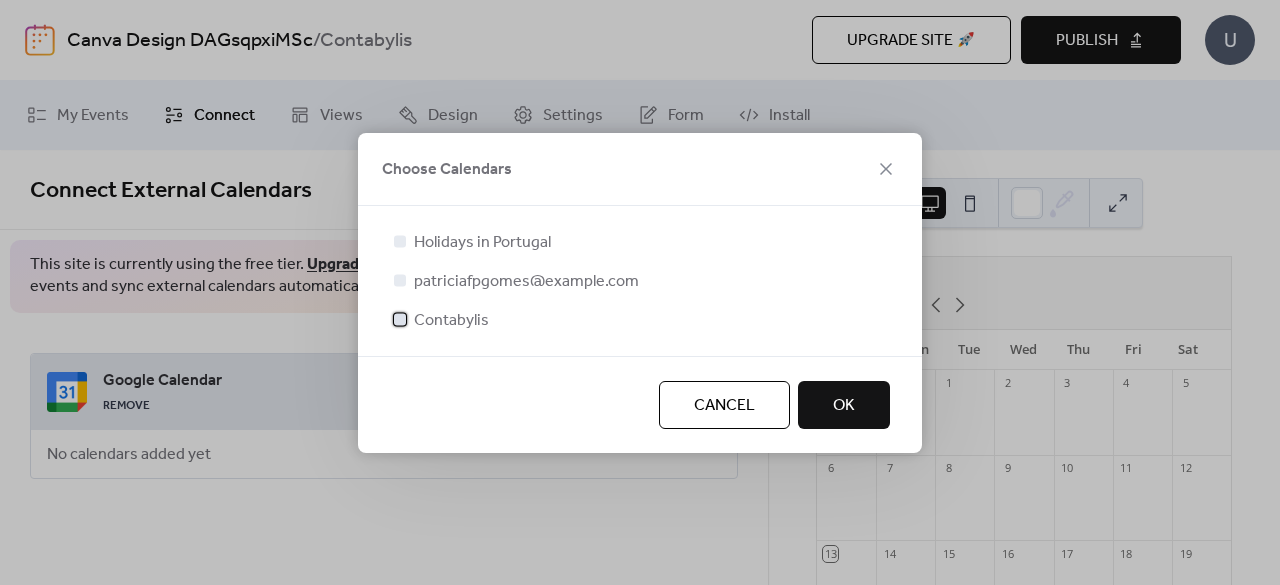 click on "Contabylis" at bounding box center (451, 321) 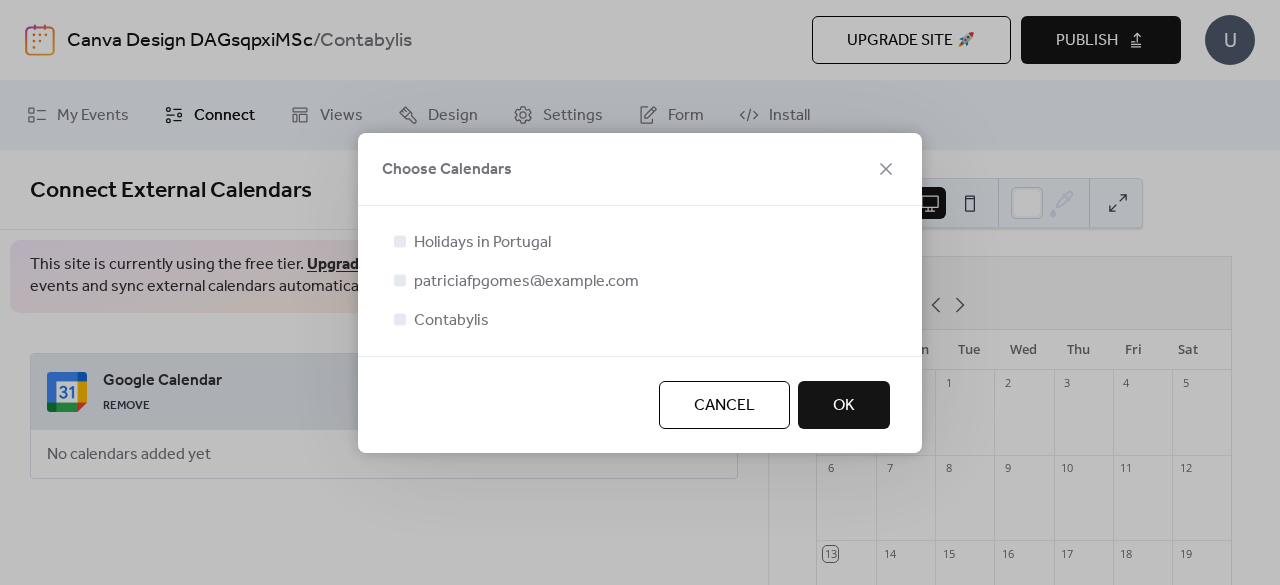 click on "OK" at bounding box center (844, 406) 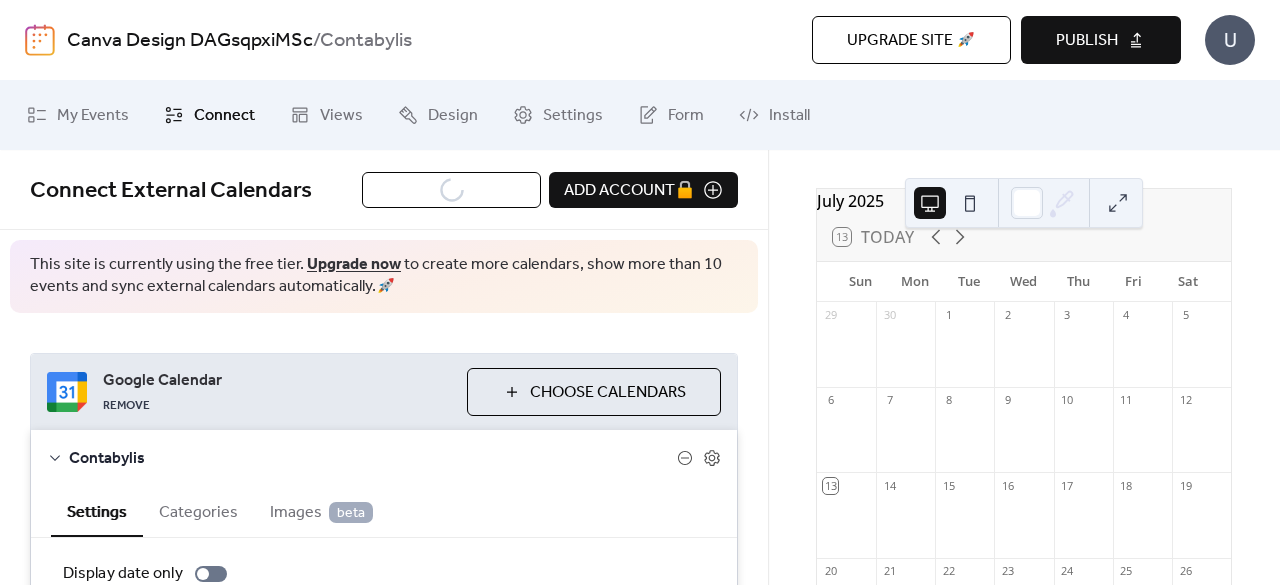 scroll, scrollTop: 100, scrollLeft: 0, axis: vertical 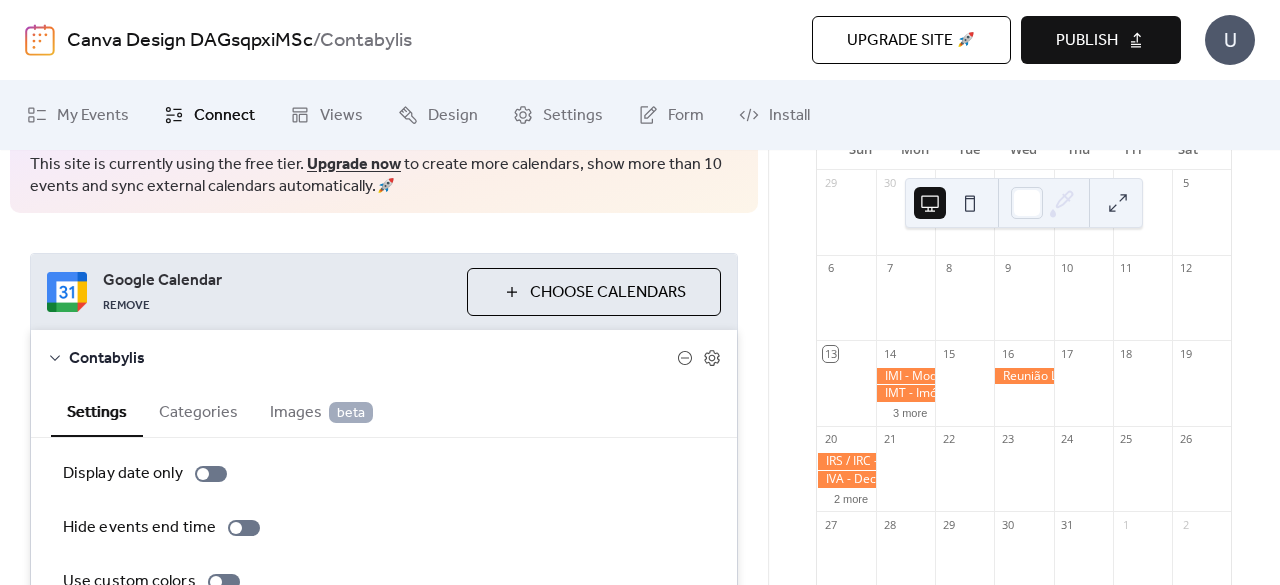 click at bounding box center [1023, 376] 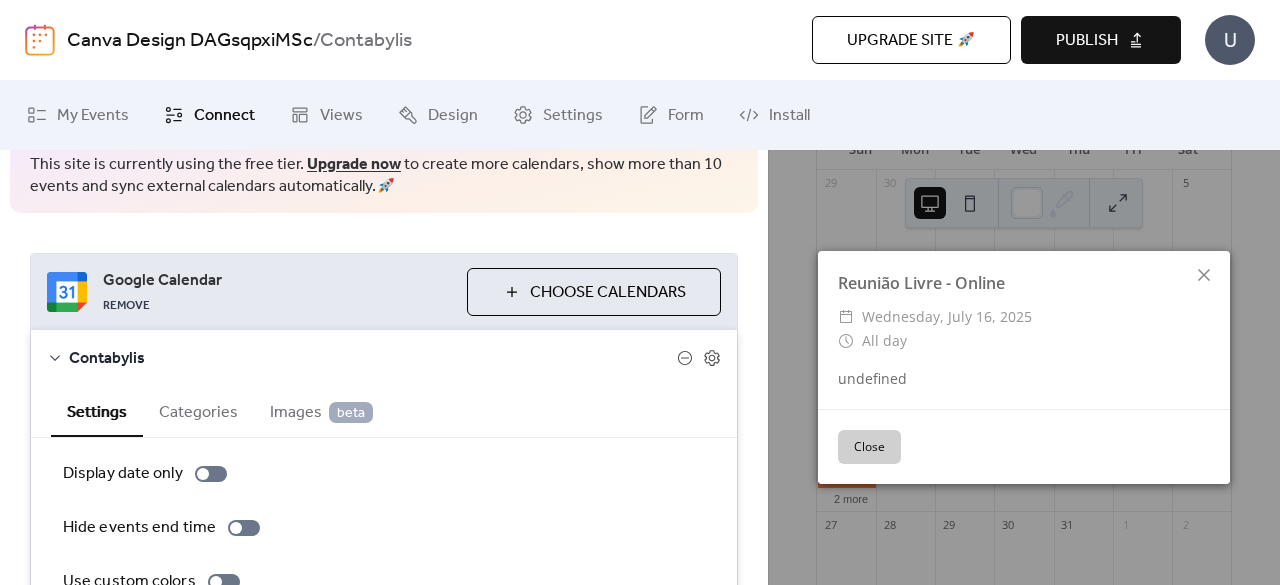 click on "Close" at bounding box center [869, 447] 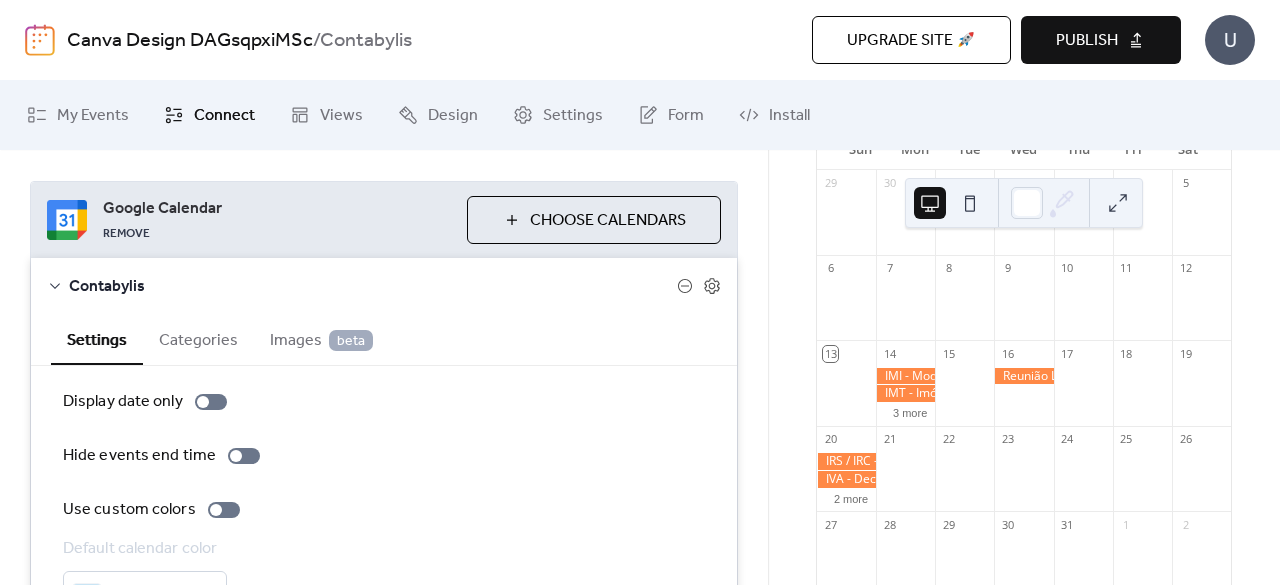 scroll, scrollTop: 200, scrollLeft: 0, axis: vertical 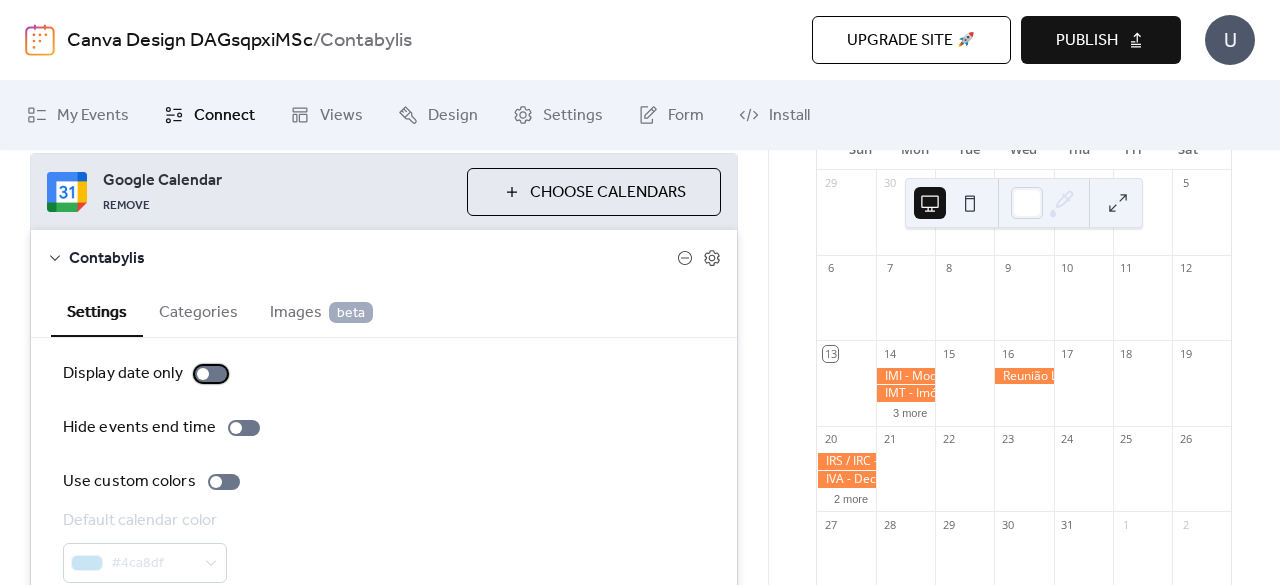click at bounding box center (203, 374) 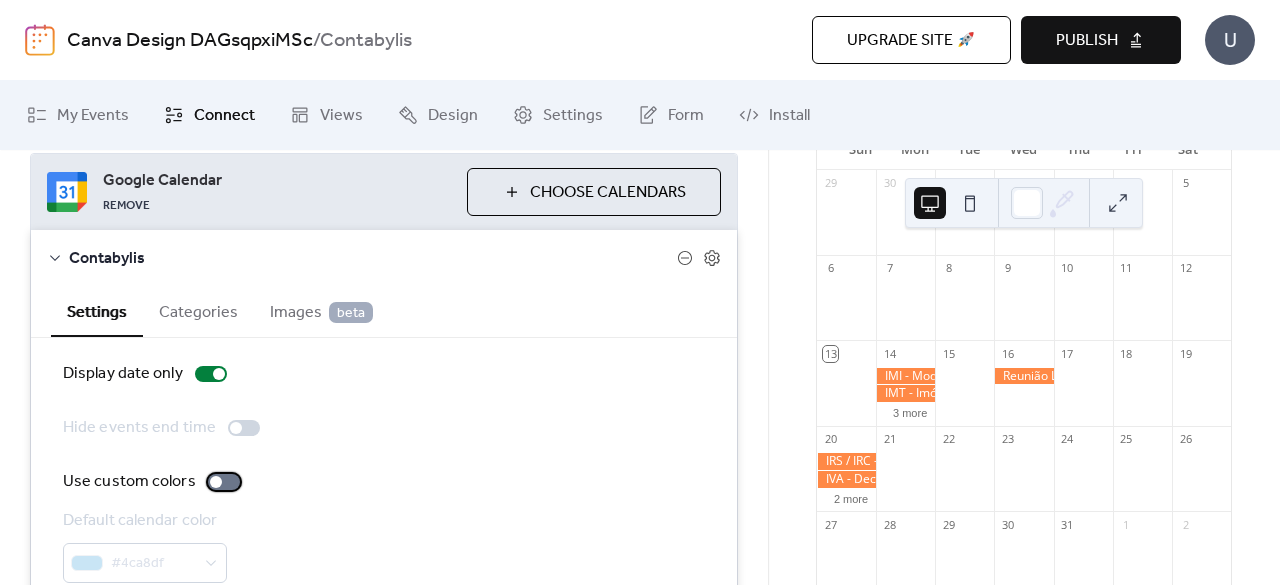 click at bounding box center [224, 482] 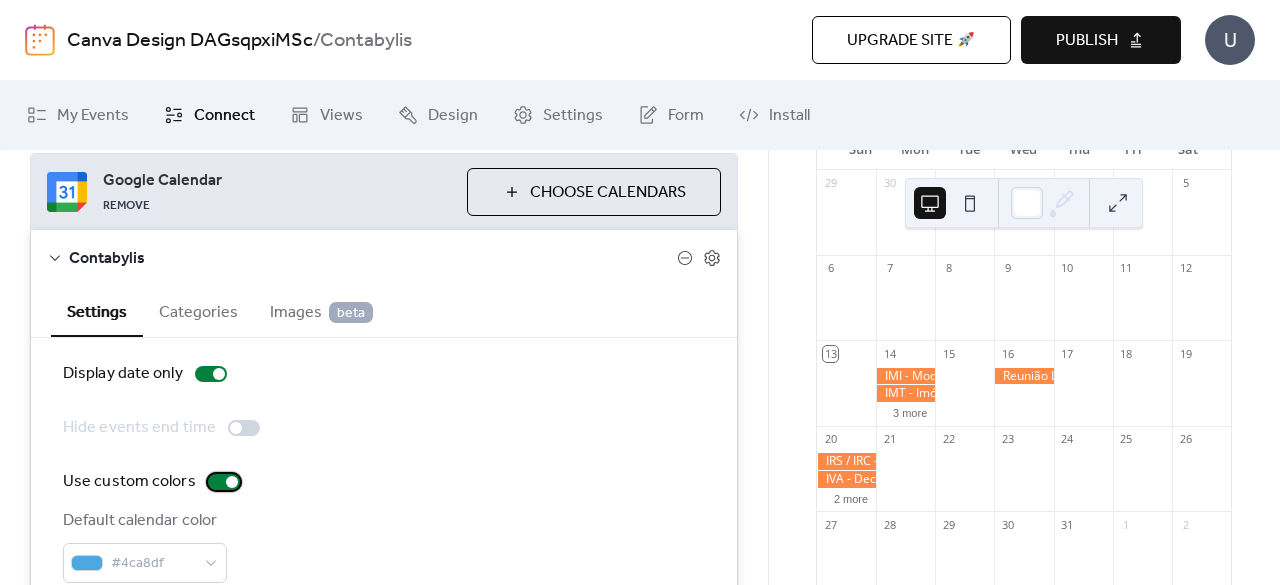 scroll, scrollTop: 300, scrollLeft: 0, axis: vertical 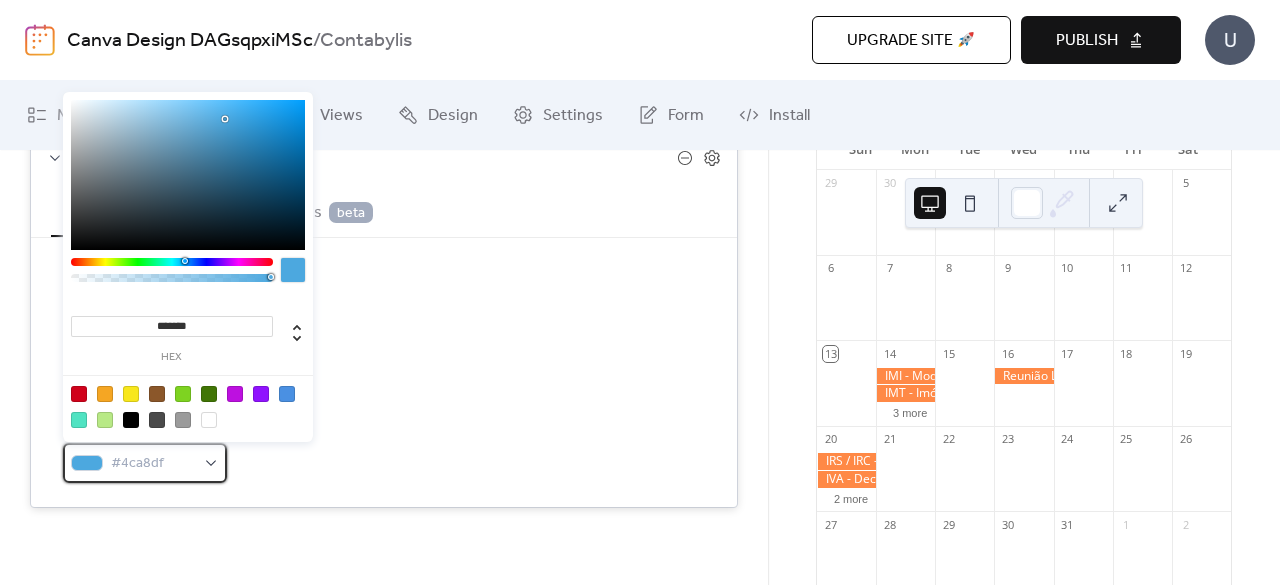 click on "#4ca8df" at bounding box center (145, 463) 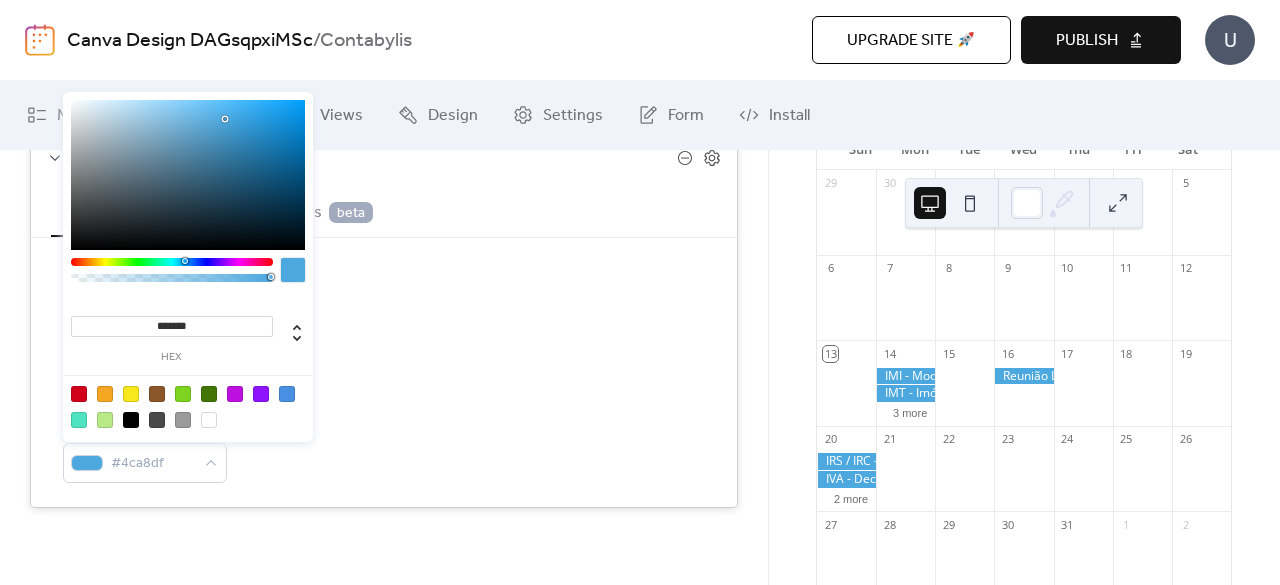 click on "Display date only Hide events end time Use custom colors Default calendar color #4ca8df" at bounding box center [384, 372] 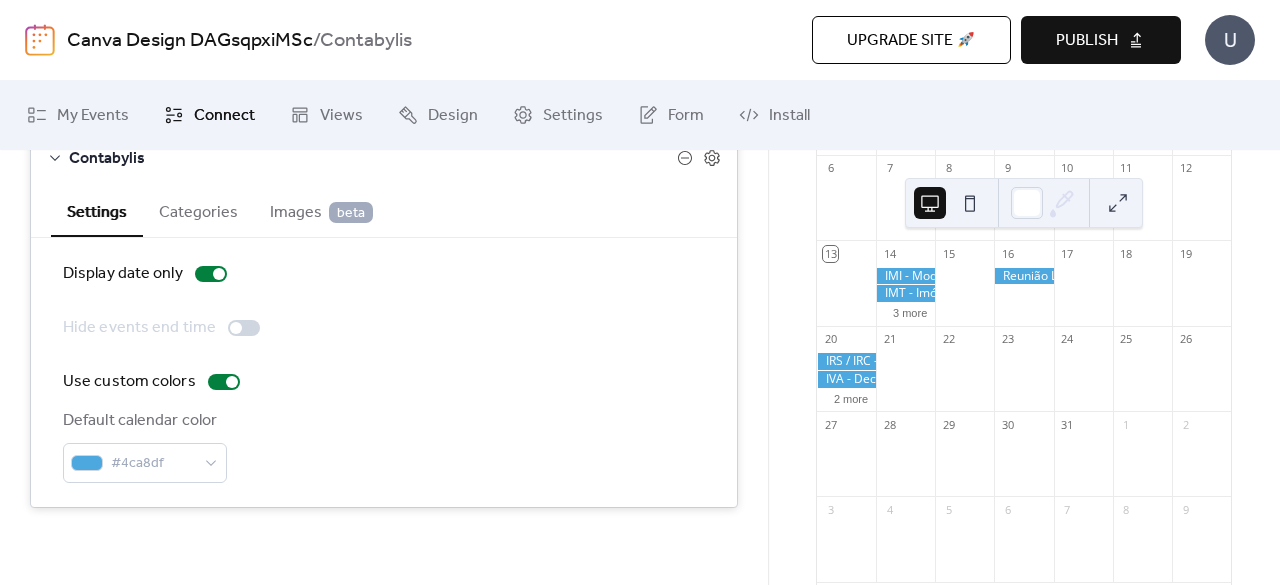 scroll, scrollTop: 200, scrollLeft: 0, axis: vertical 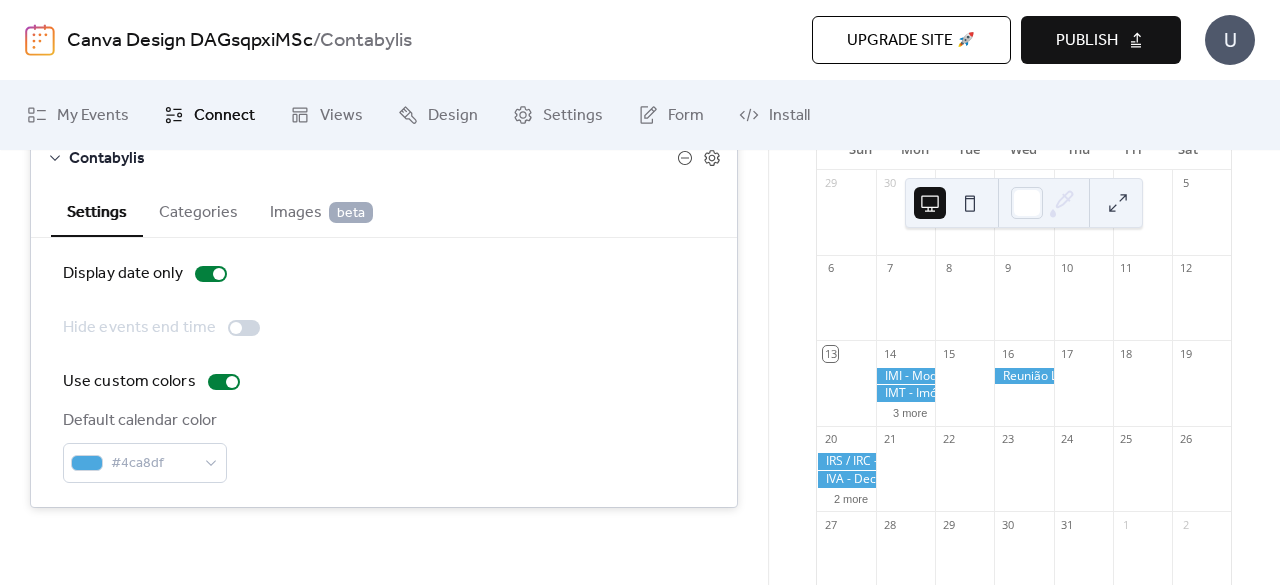 drag, startPoint x: 1010, startPoint y: 380, endPoint x: 518, endPoint y: 417, distance: 493.3893 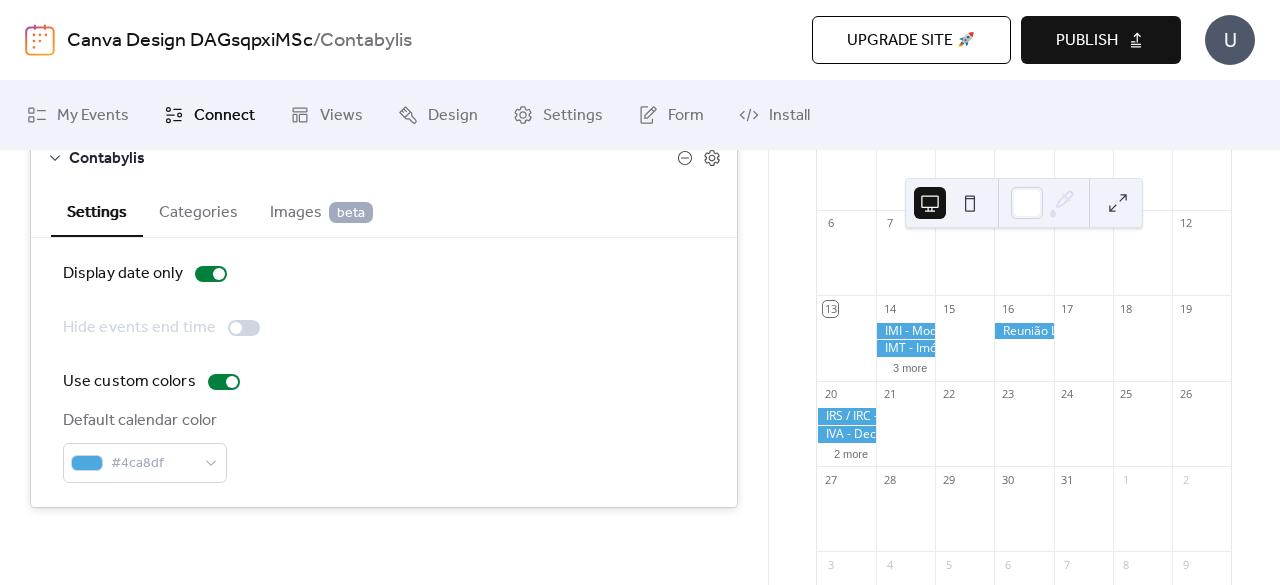 scroll, scrollTop: 200, scrollLeft: 0, axis: vertical 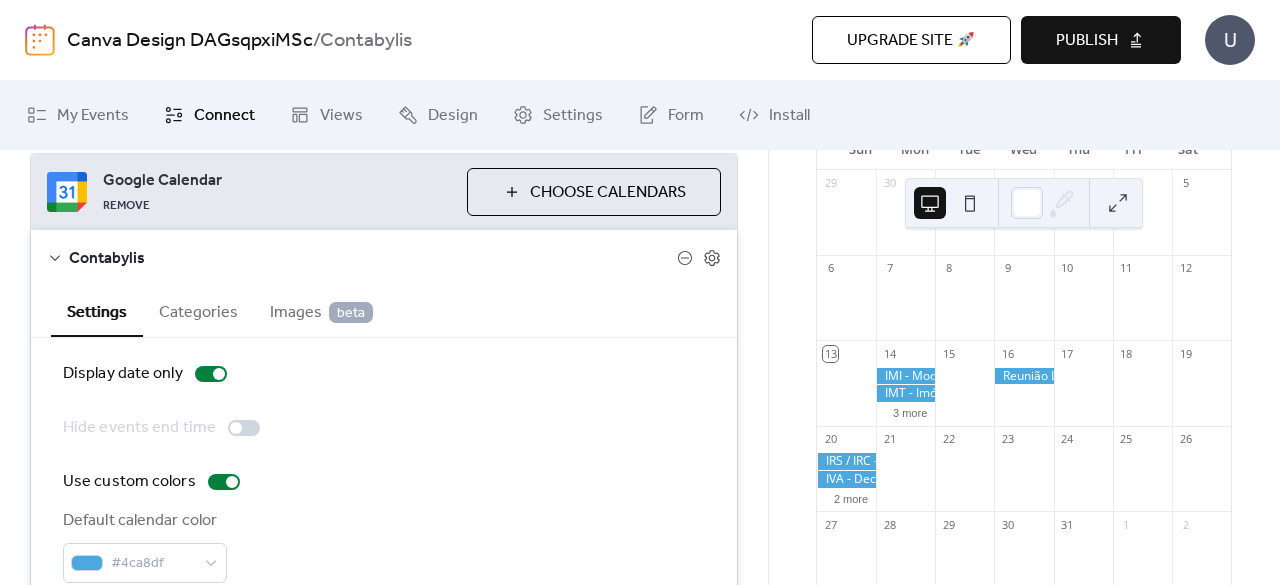 click on "Choose Calendars" at bounding box center [594, 192] 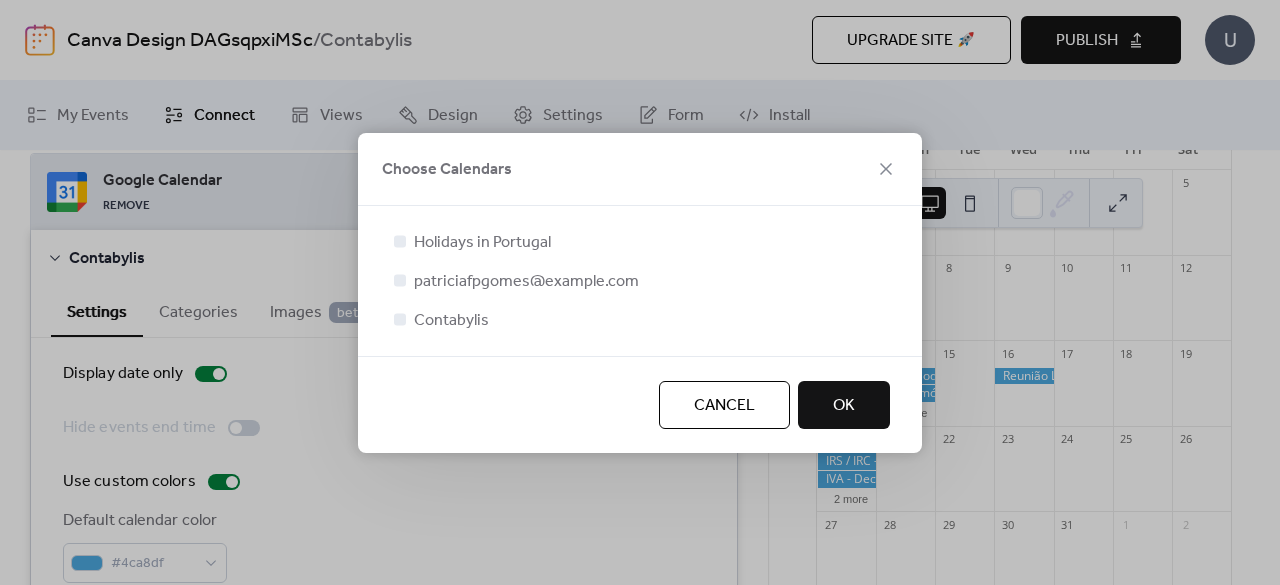 click on "Contabylis" at bounding box center (451, 321) 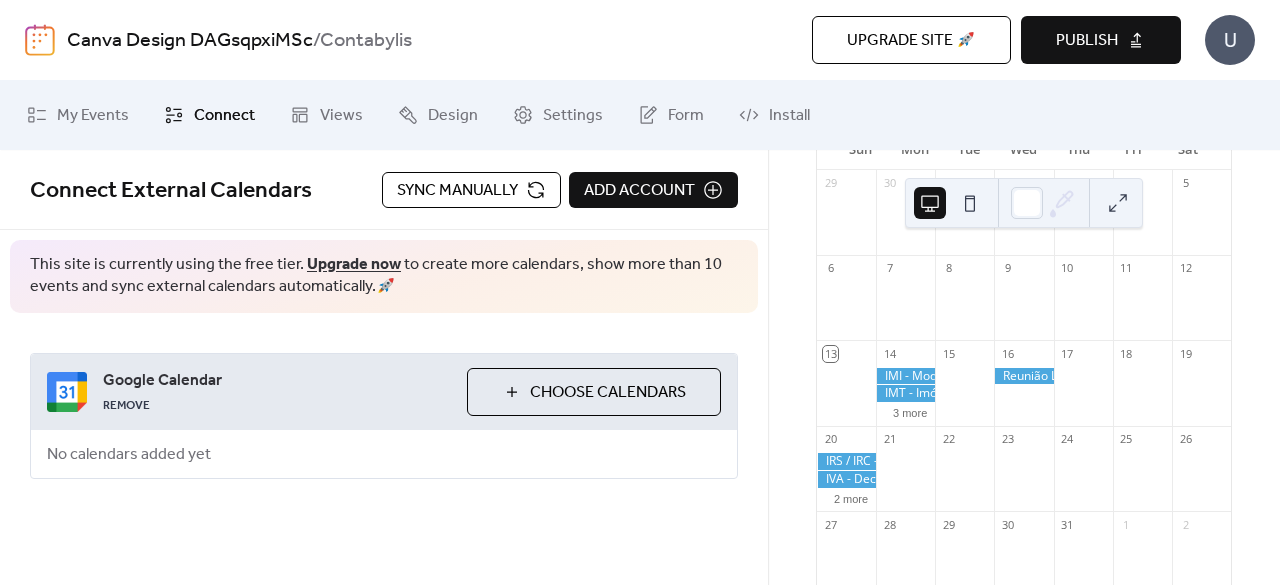 scroll, scrollTop: 0, scrollLeft: 0, axis: both 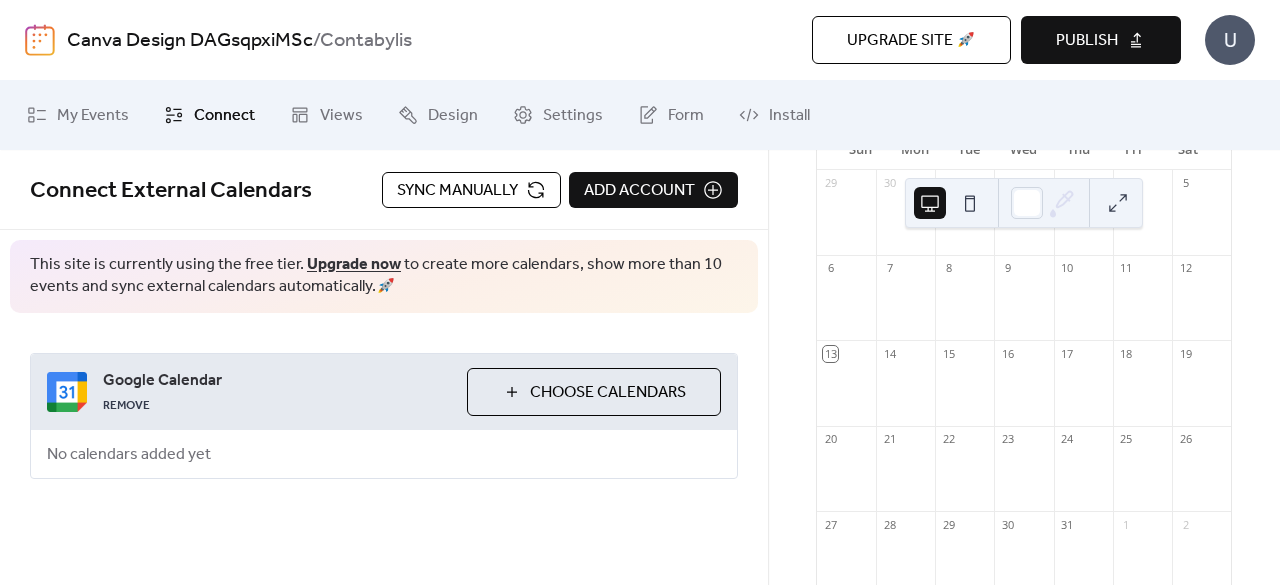 click on "Add Account" at bounding box center (639, 191) 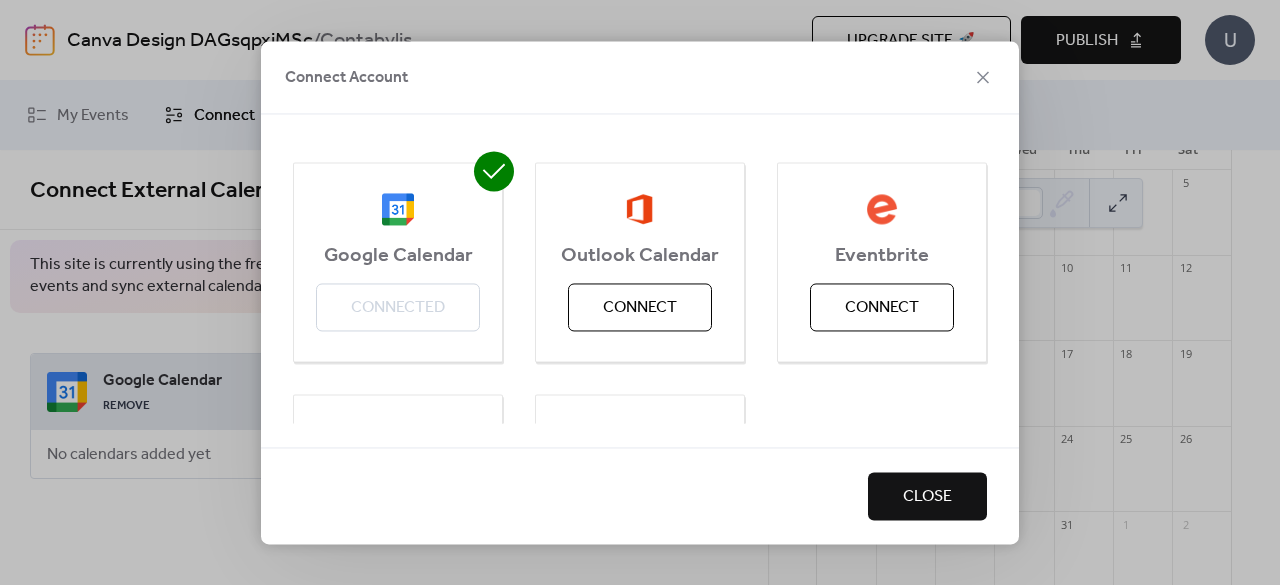 click on "Google Calendar" at bounding box center (398, 256) 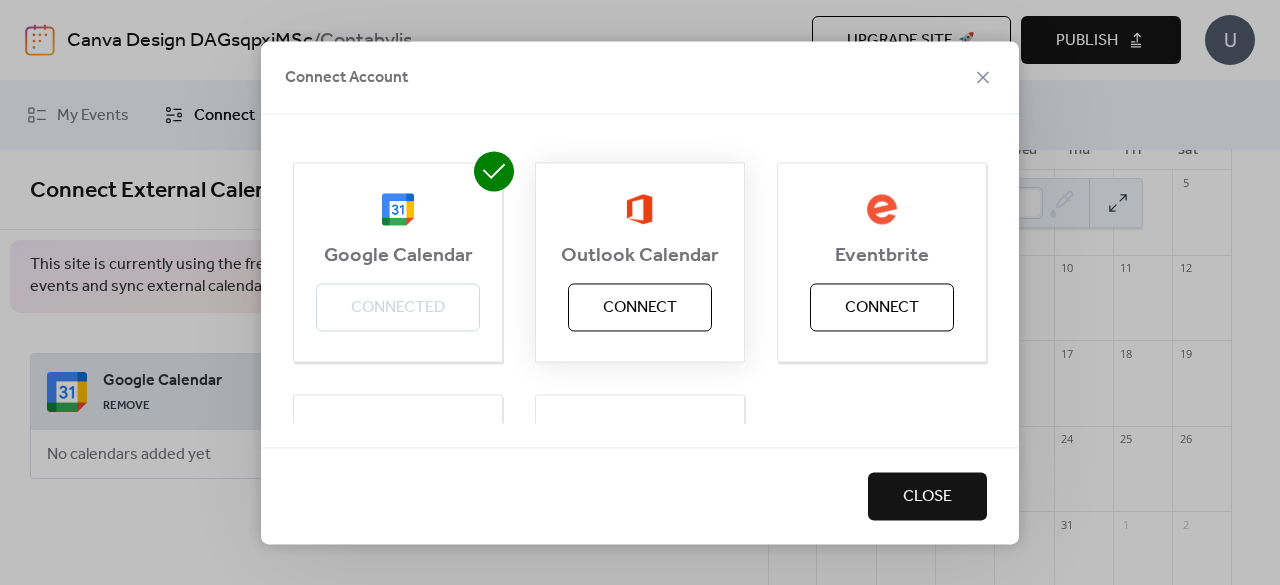 click on "Connect" at bounding box center [640, 307] 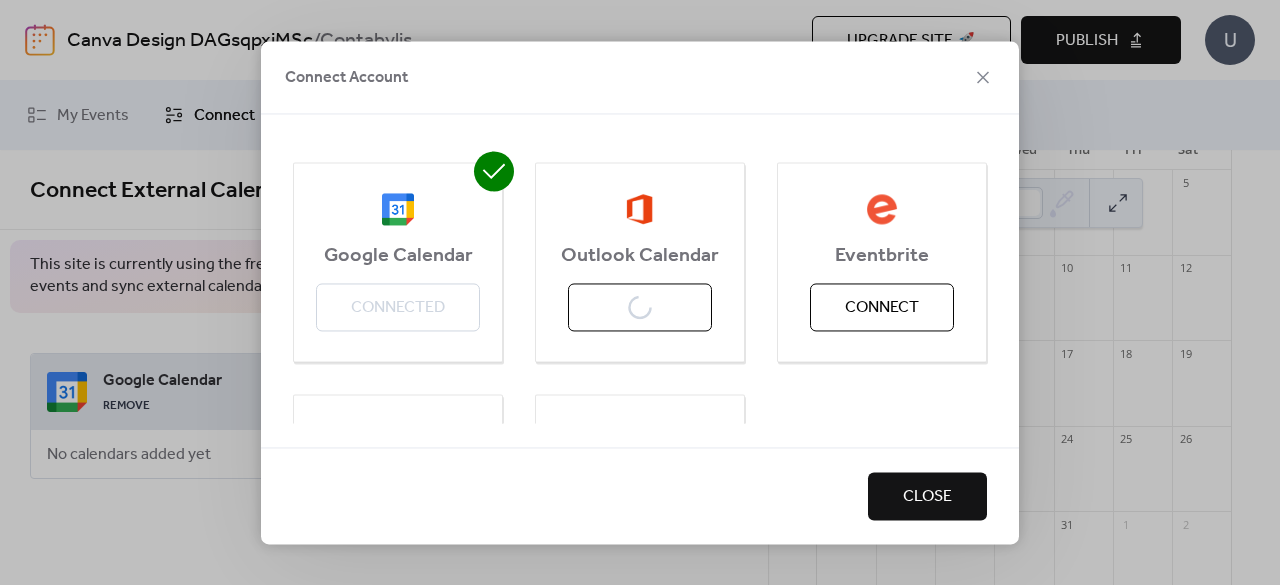 click on "Close" at bounding box center [927, 497] 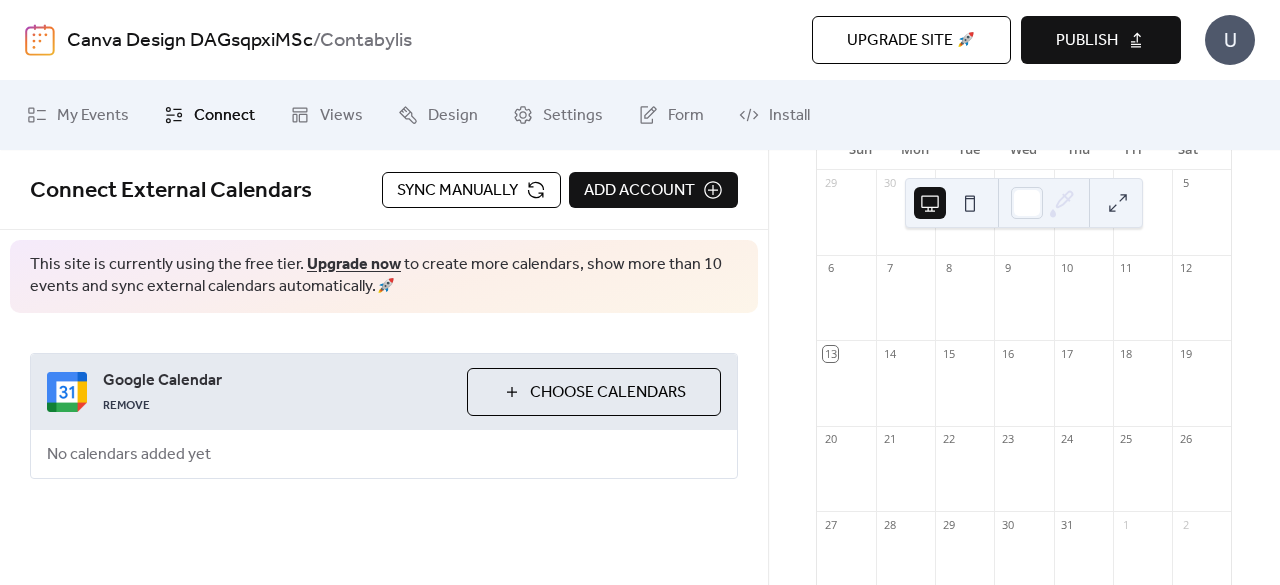click on "Choose Calendars" at bounding box center [608, 393] 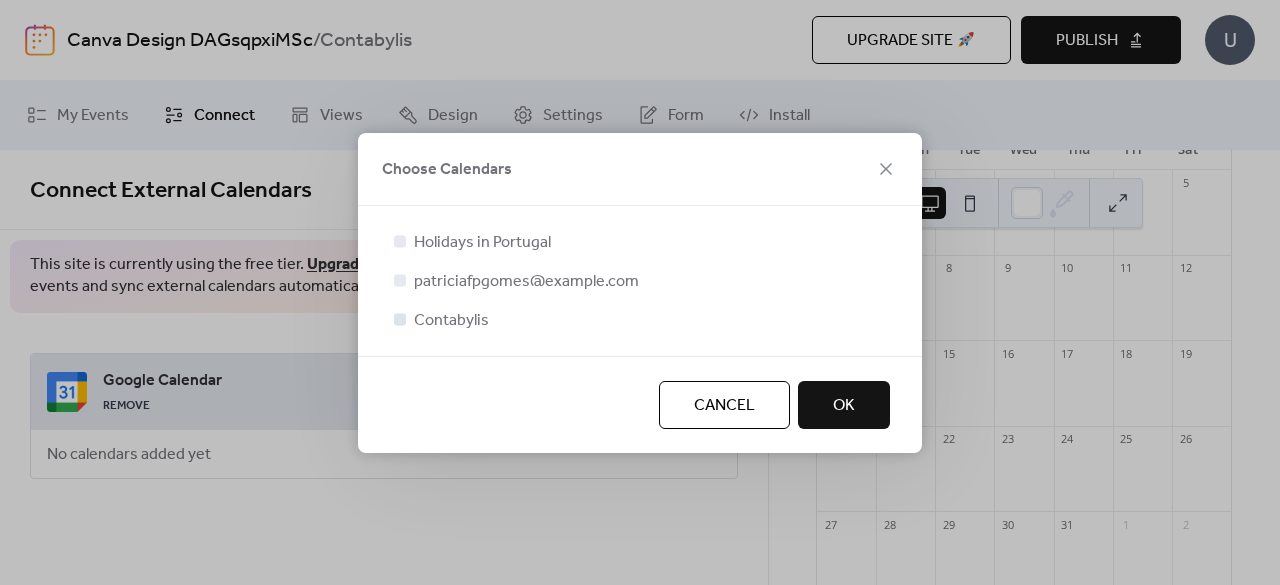 click on "Holidays in Portugal patriciafpgomes@gmail.com Contabylis" at bounding box center (640, 269) 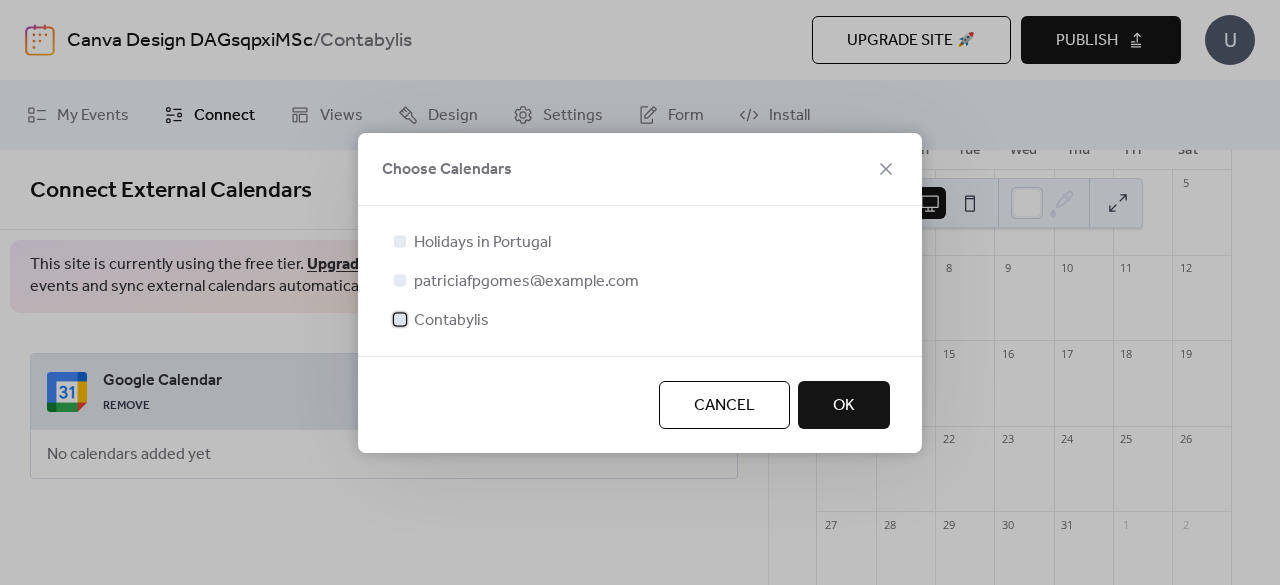 click at bounding box center [400, 319] 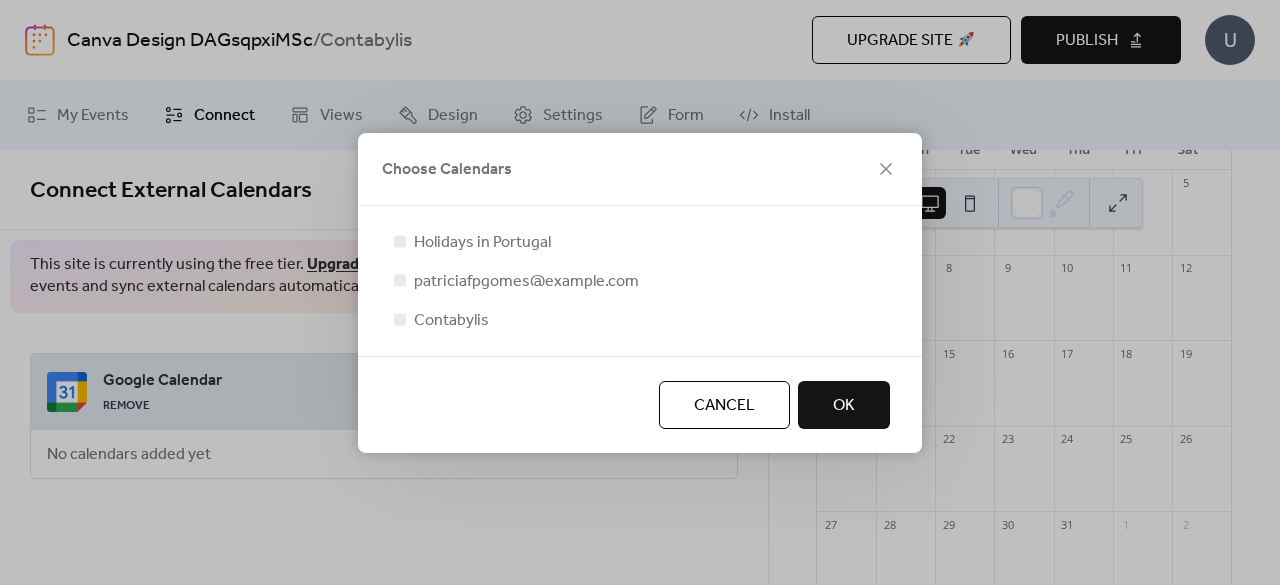 click on "OK" at bounding box center [844, 405] 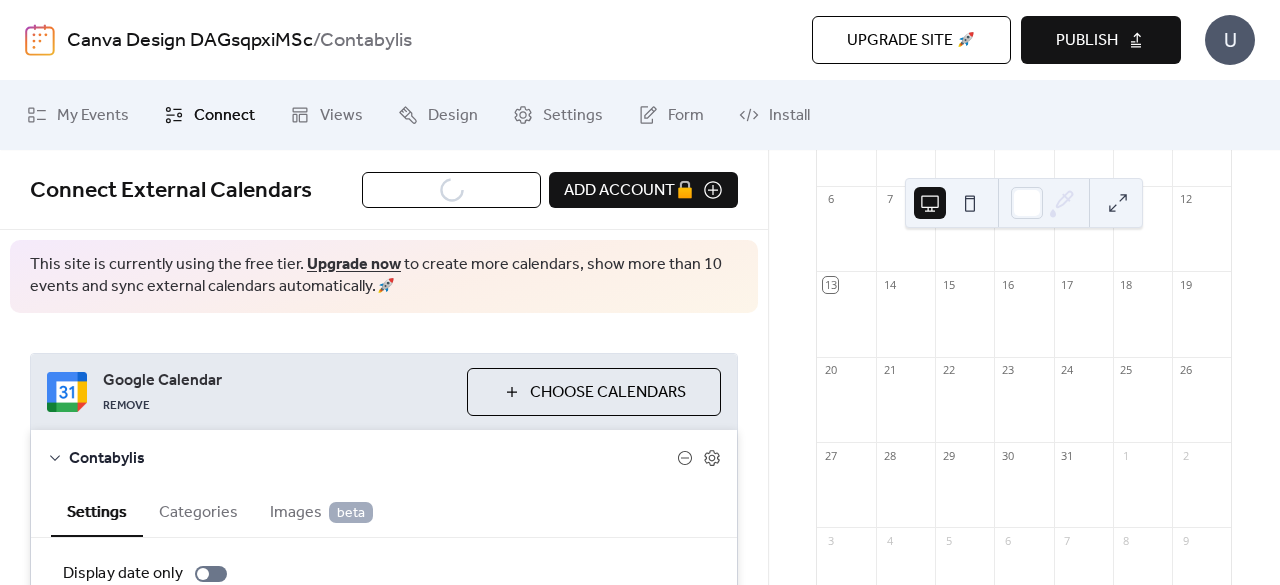 scroll, scrollTop: 400, scrollLeft: 0, axis: vertical 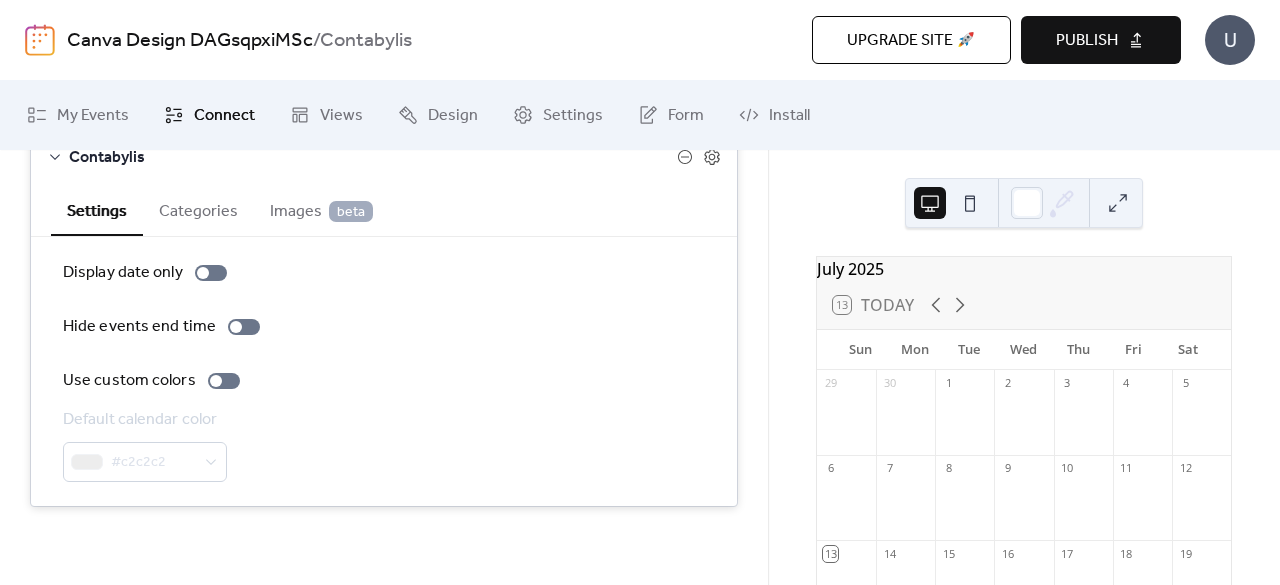 click on "Settings Categories Images   beta" at bounding box center [384, 211] 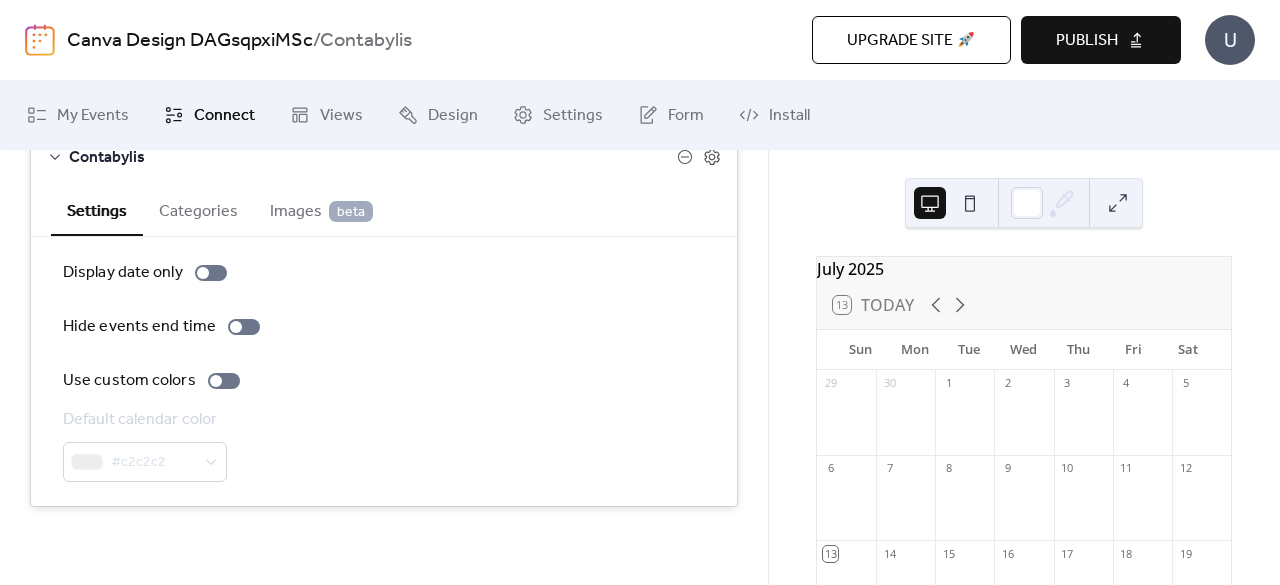 click on "Connect" at bounding box center (224, 116) 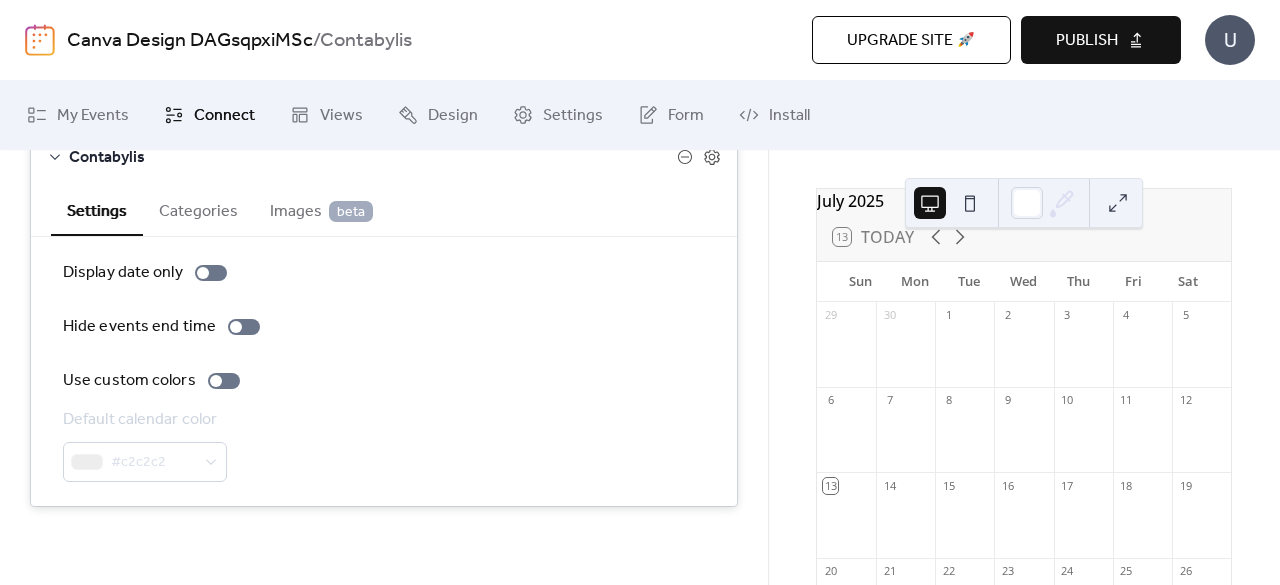 scroll, scrollTop: 100, scrollLeft: 0, axis: vertical 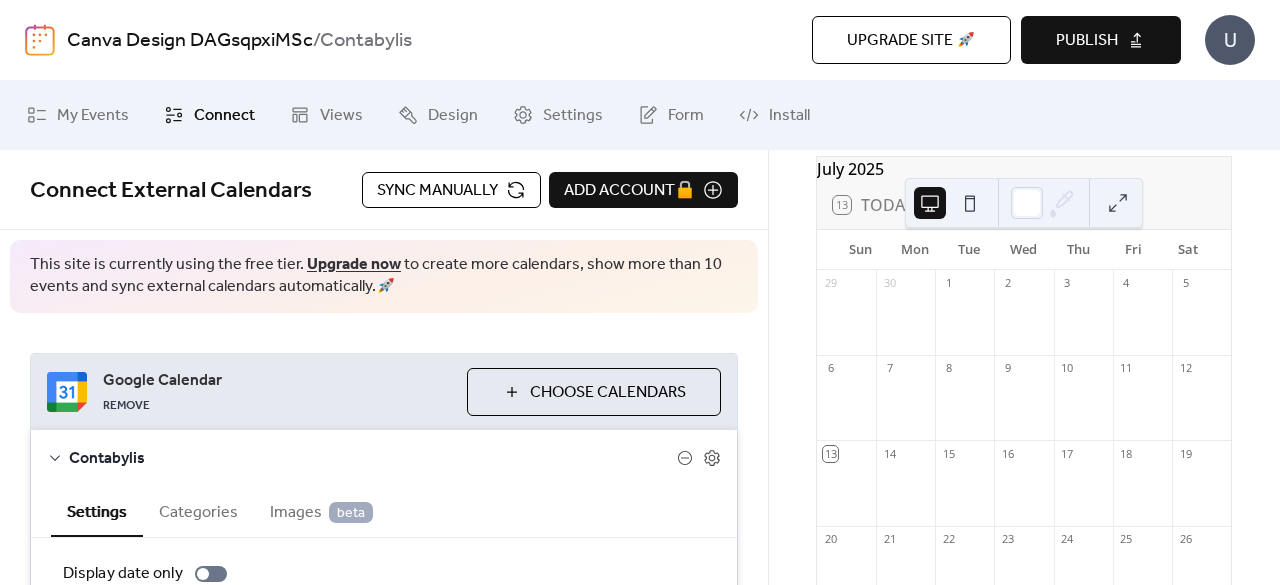 click on "Sync Manually" at bounding box center (437, 191) 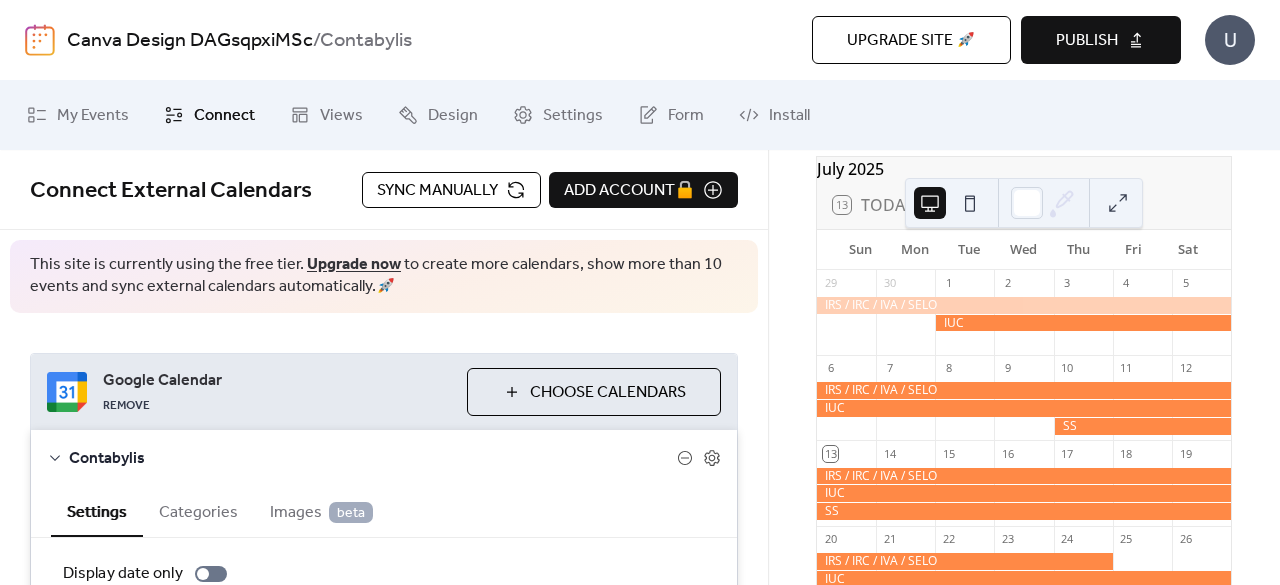 scroll, scrollTop: 100, scrollLeft: 0, axis: vertical 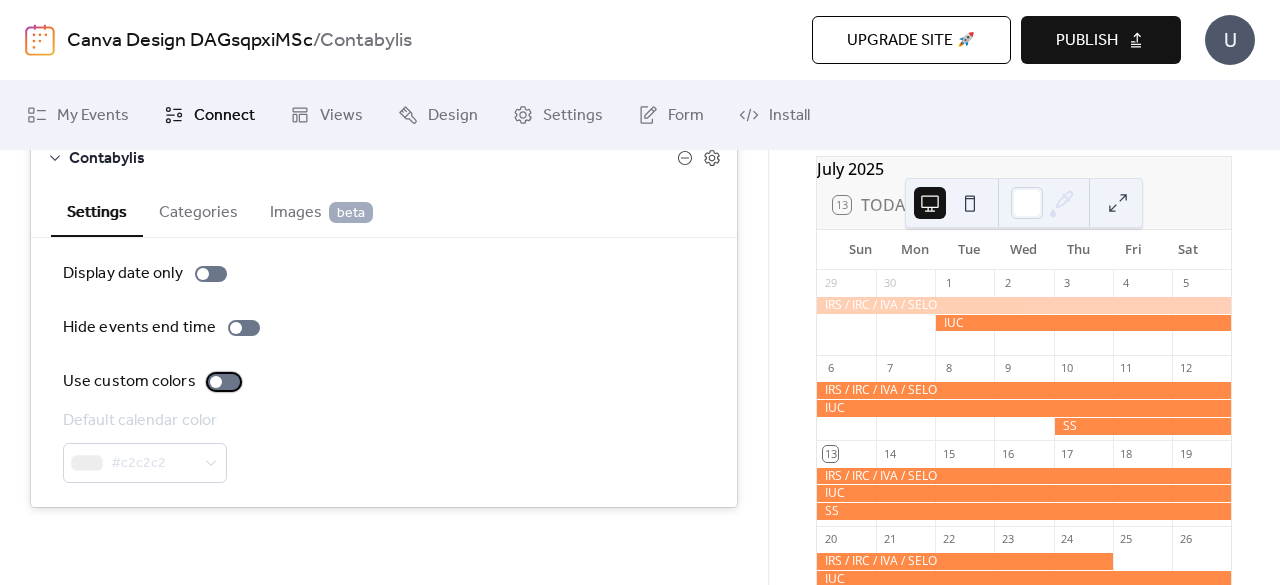 click at bounding box center (224, 382) 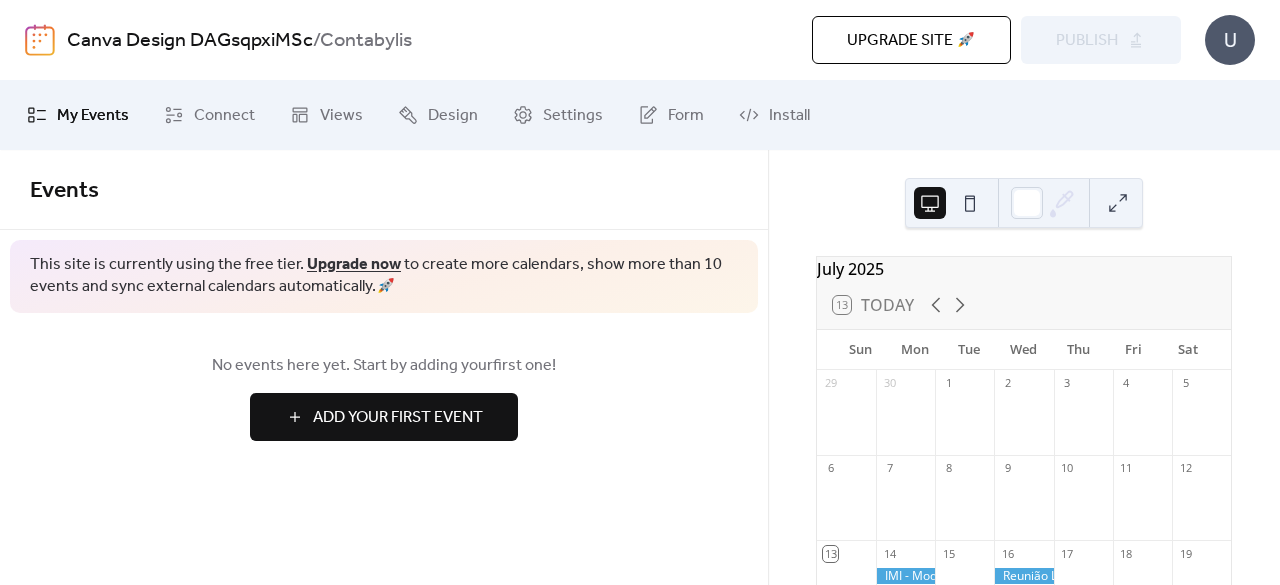 scroll, scrollTop: 0, scrollLeft: 0, axis: both 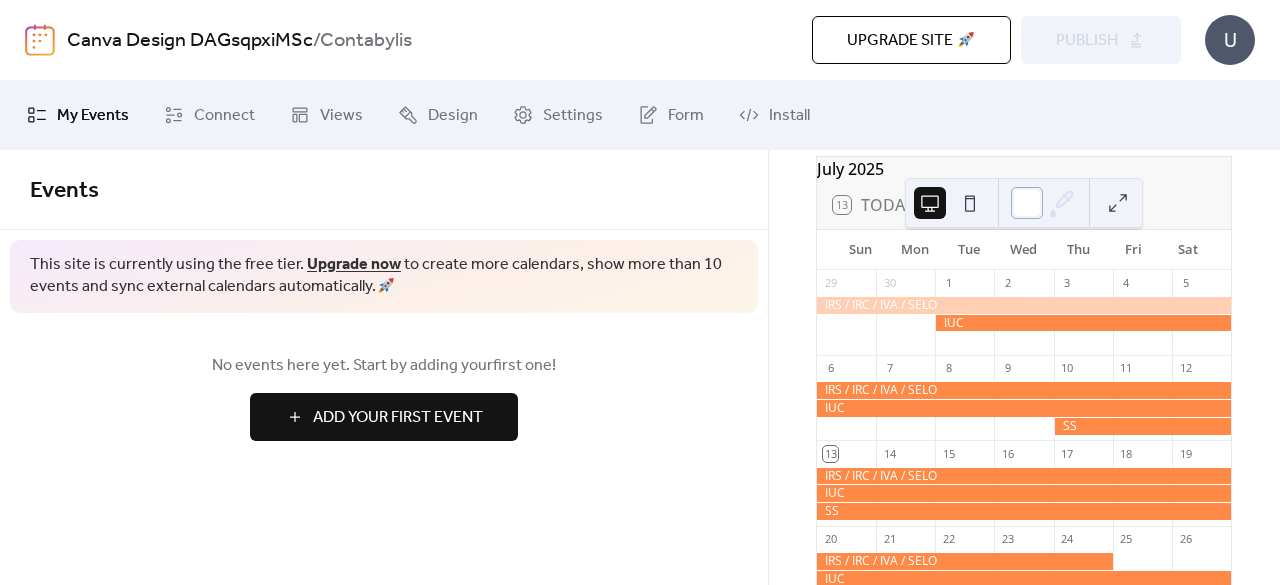 click at bounding box center [1027, 203] 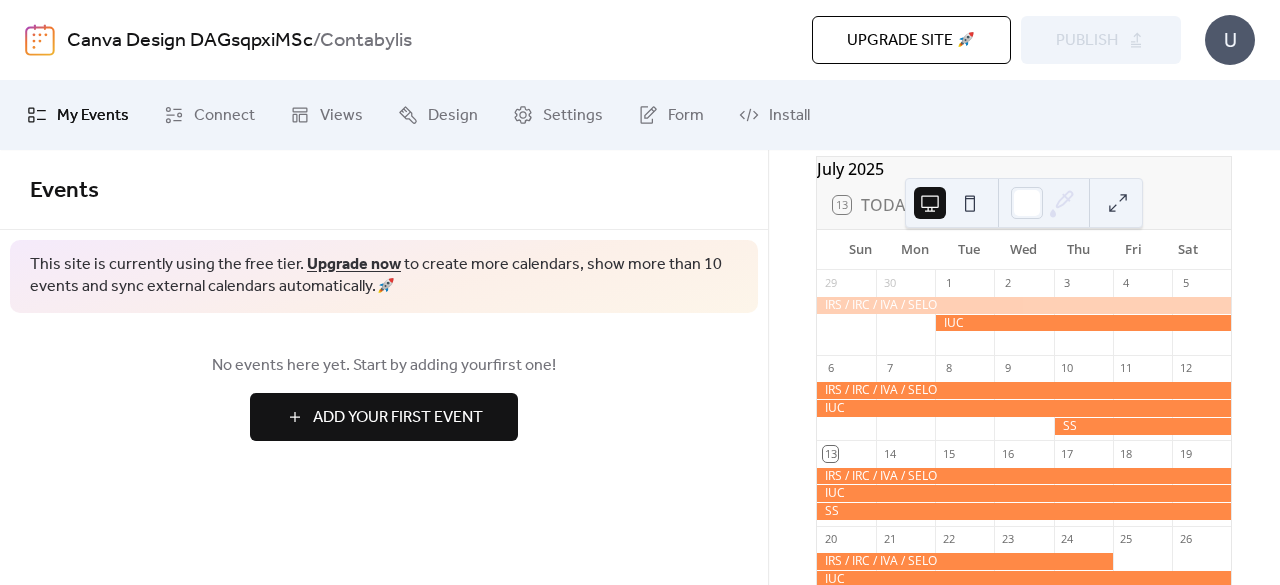 click on "Add Your First Event" at bounding box center [384, 417] 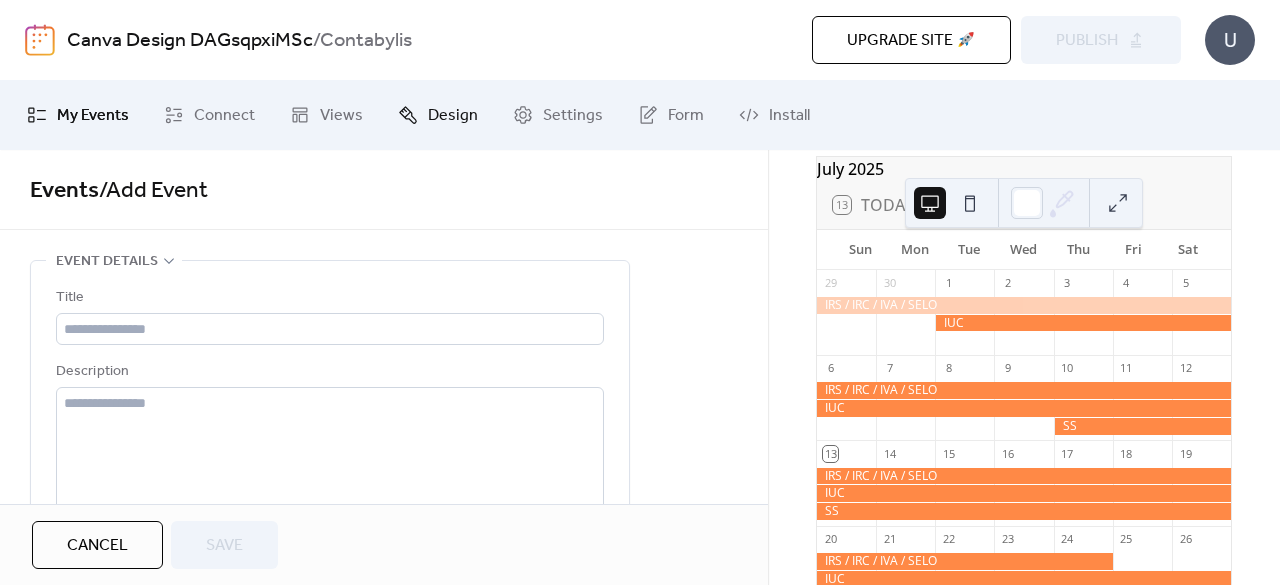 click on "Design" at bounding box center (453, 116) 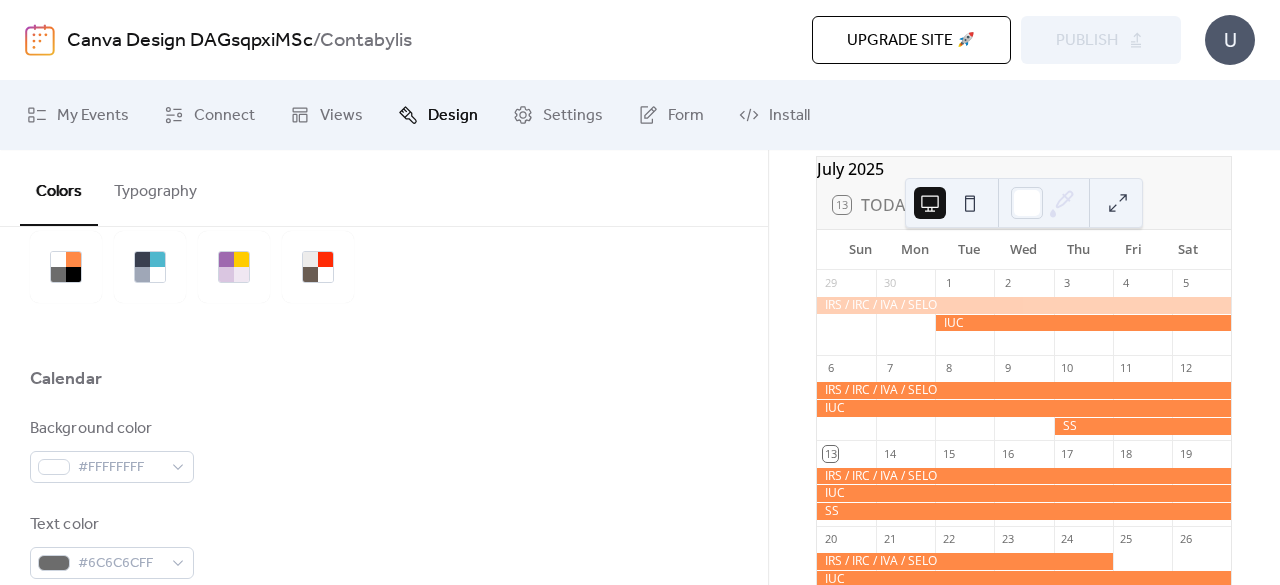scroll, scrollTop: 100, scrollLeft: 0, axis: vertical 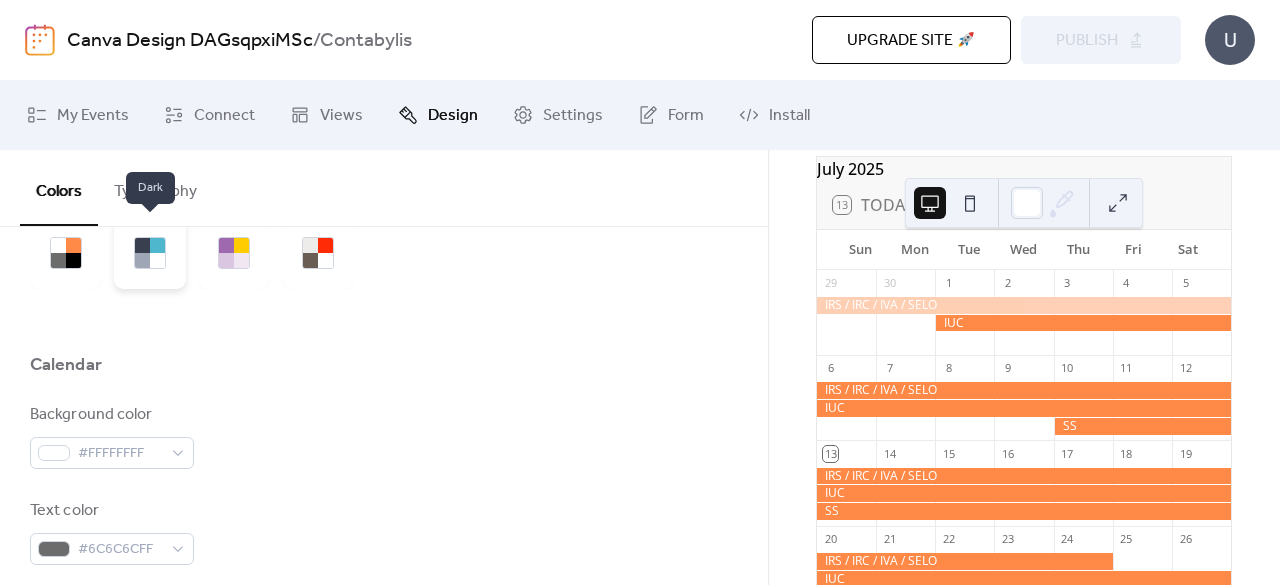 click at bounding box center (150, 253) 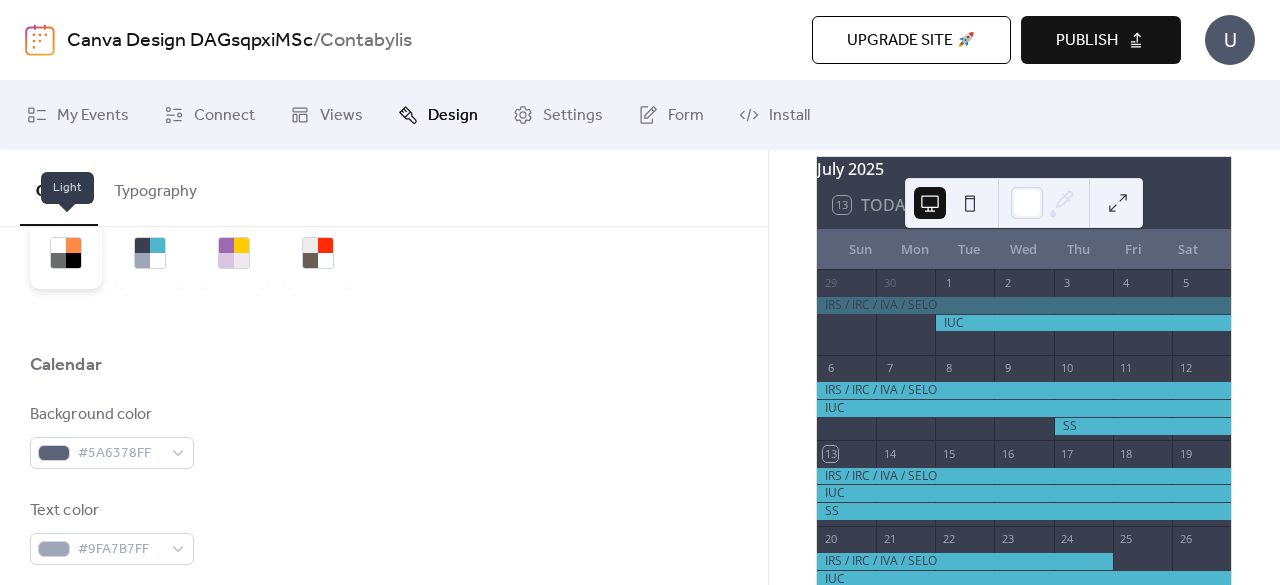 click at bounding box center (73, 260) 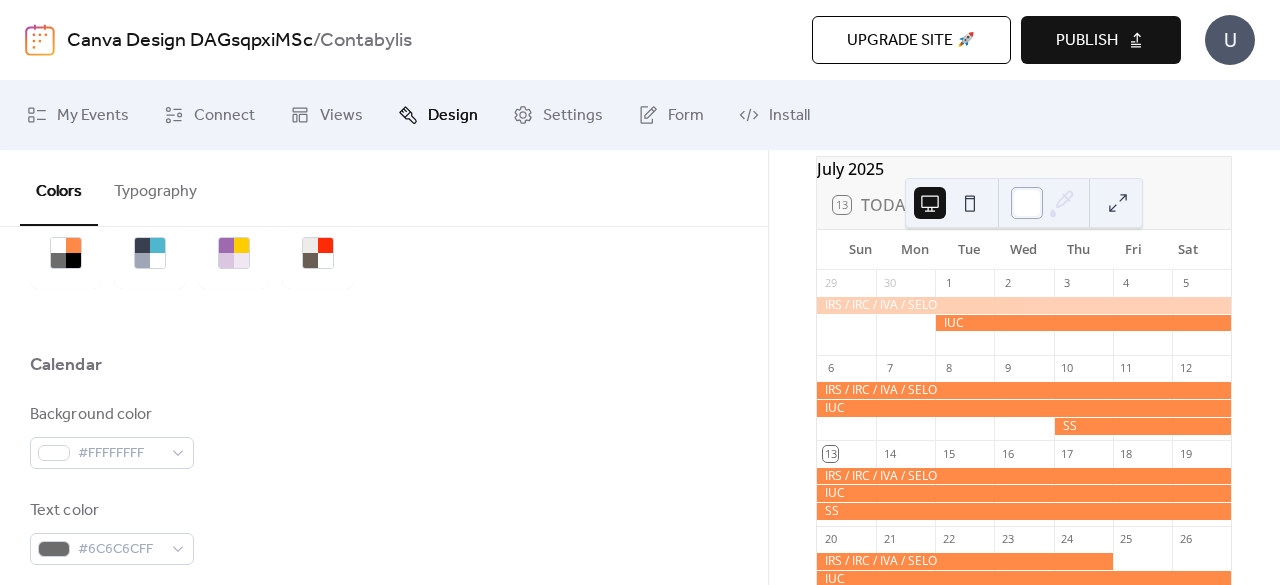 click at bounding box center (1027, 203) 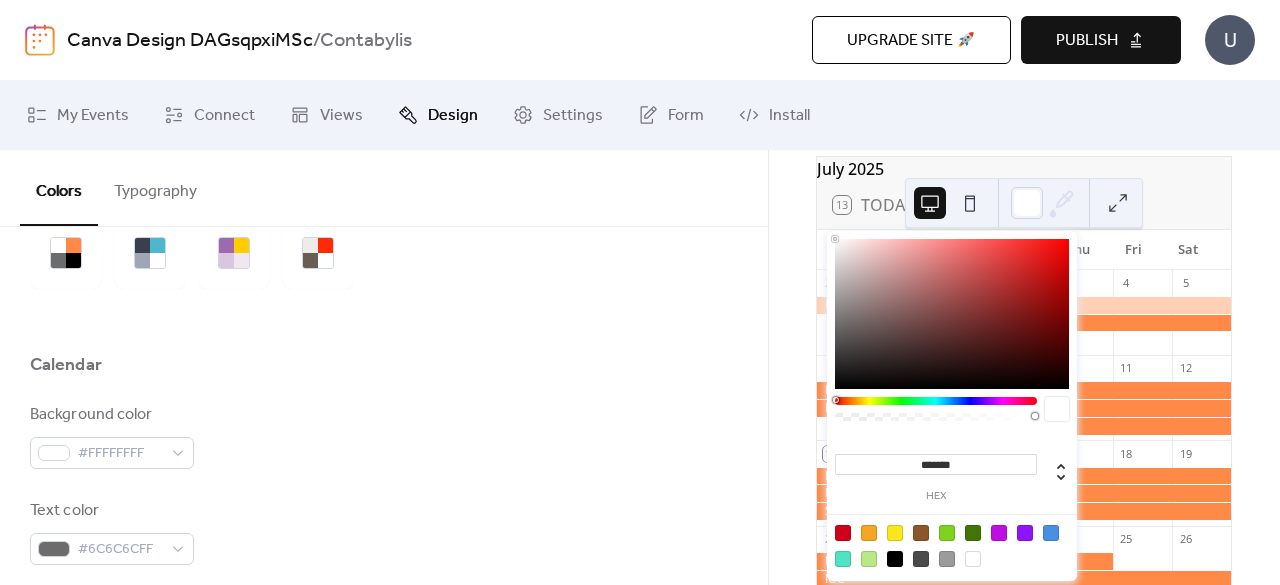 click at bounding box center [384, 321] 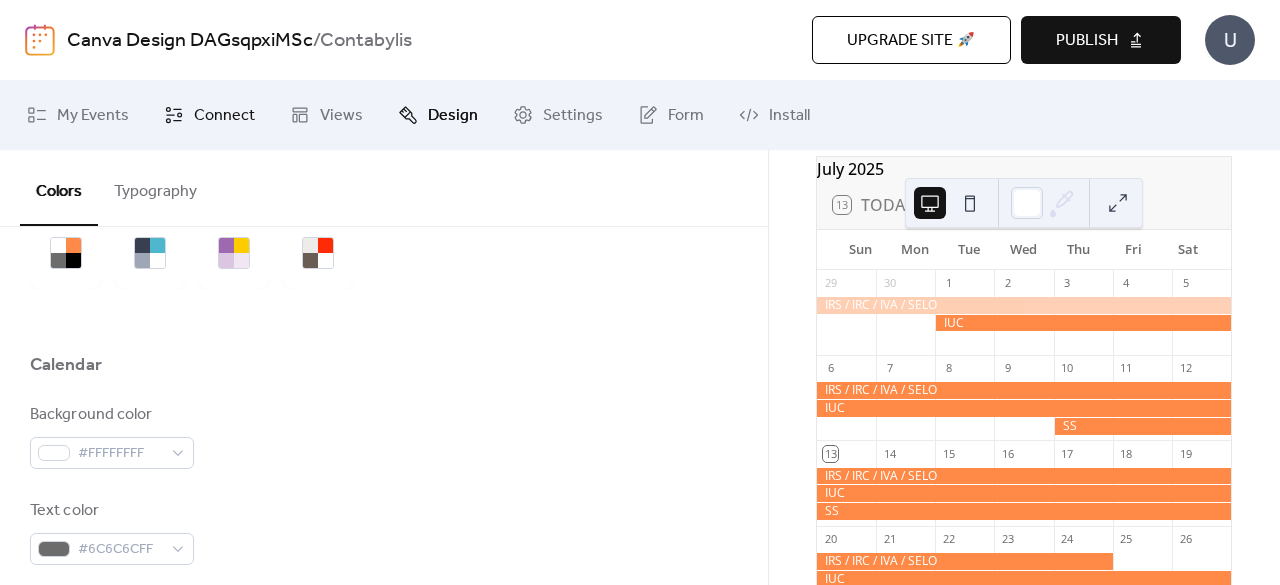 click on "Connect" at bounding box center [224, 116] 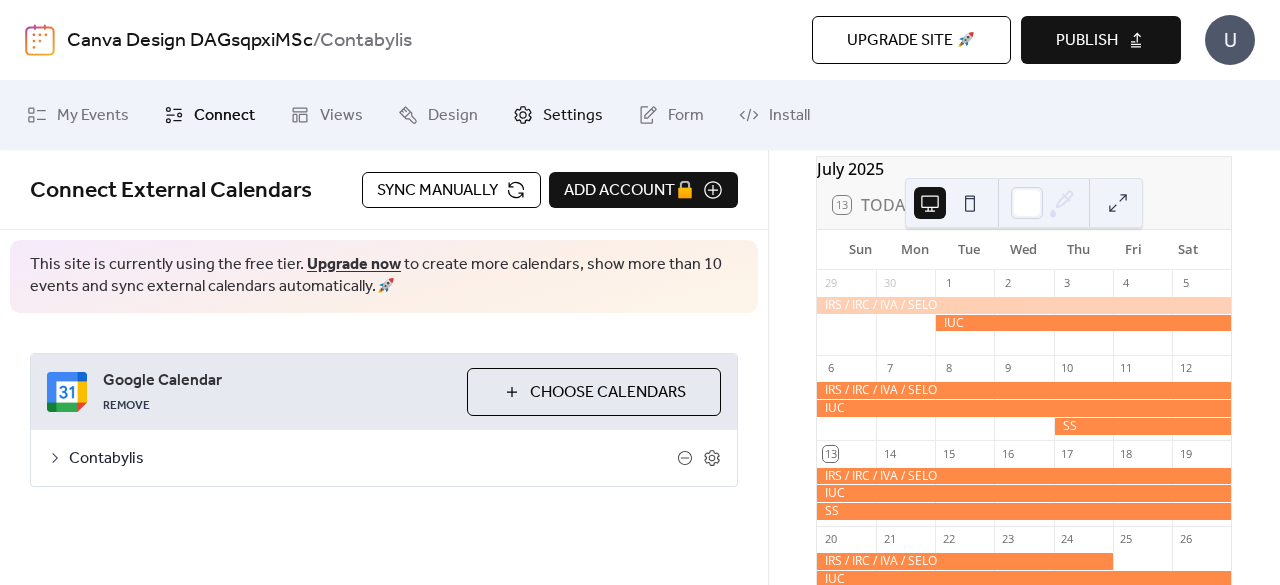 click 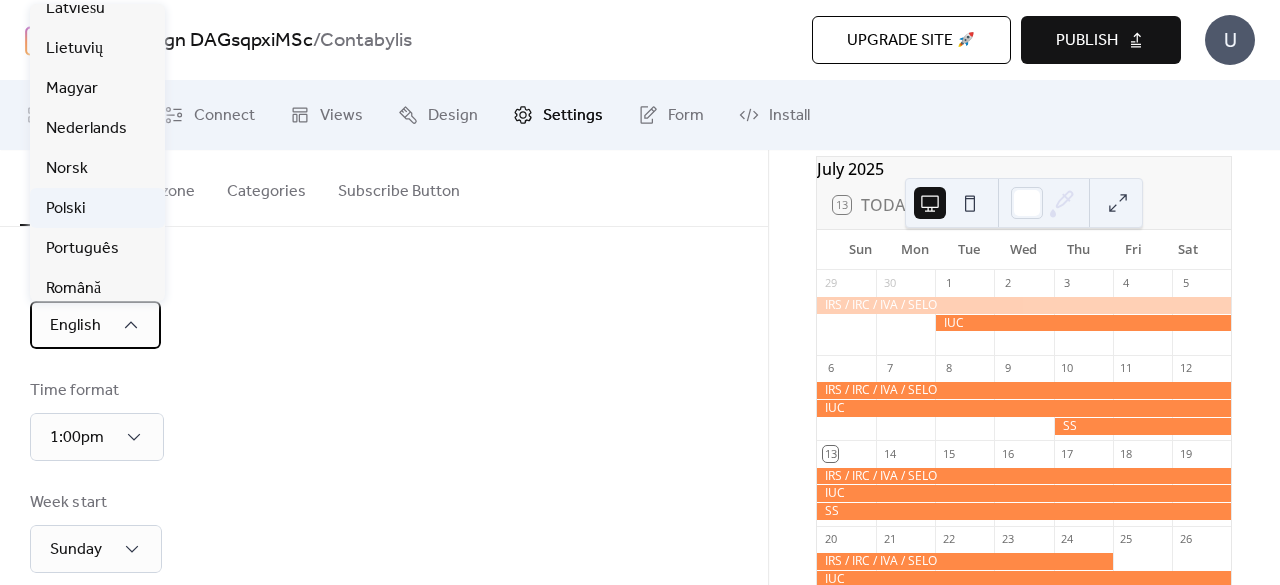 scroll, scrollTop: 500, scrollLeft: 0, axis: vertical 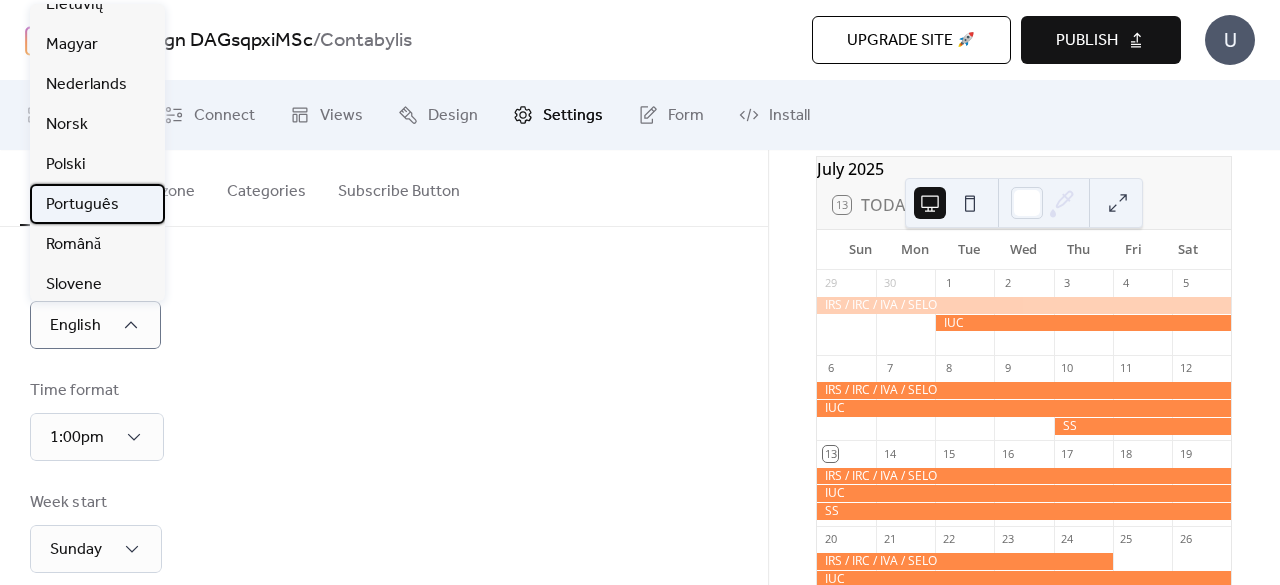 click on "Português" at bounding box center [82, 205] 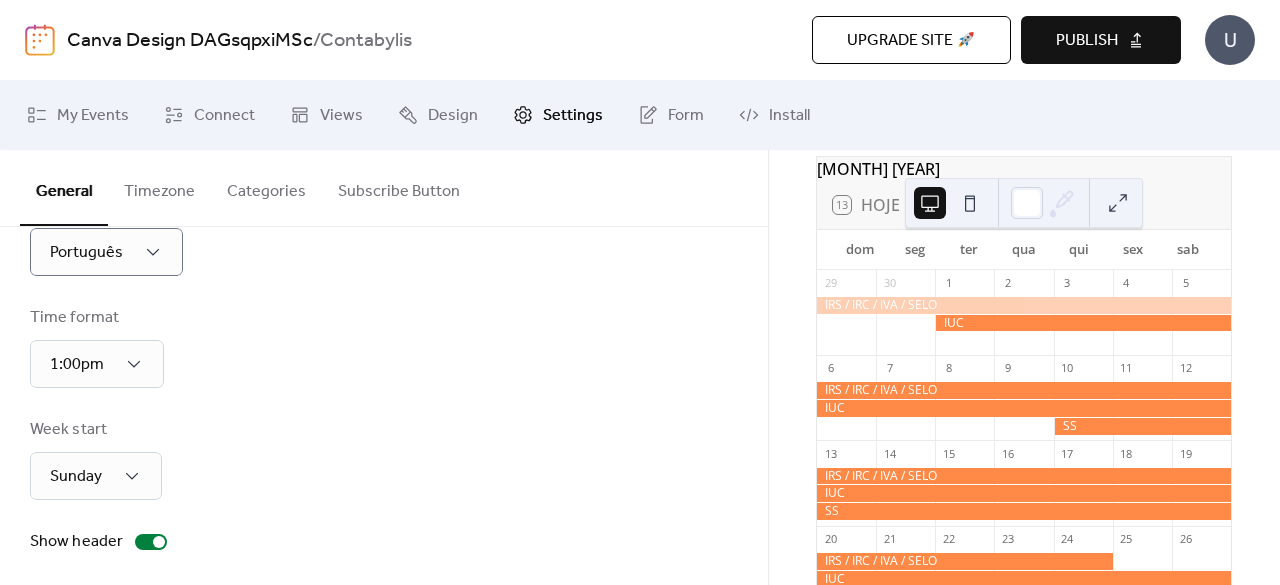 scroll, scrollTop: 100, scrollLeft: 0, axis: vertical 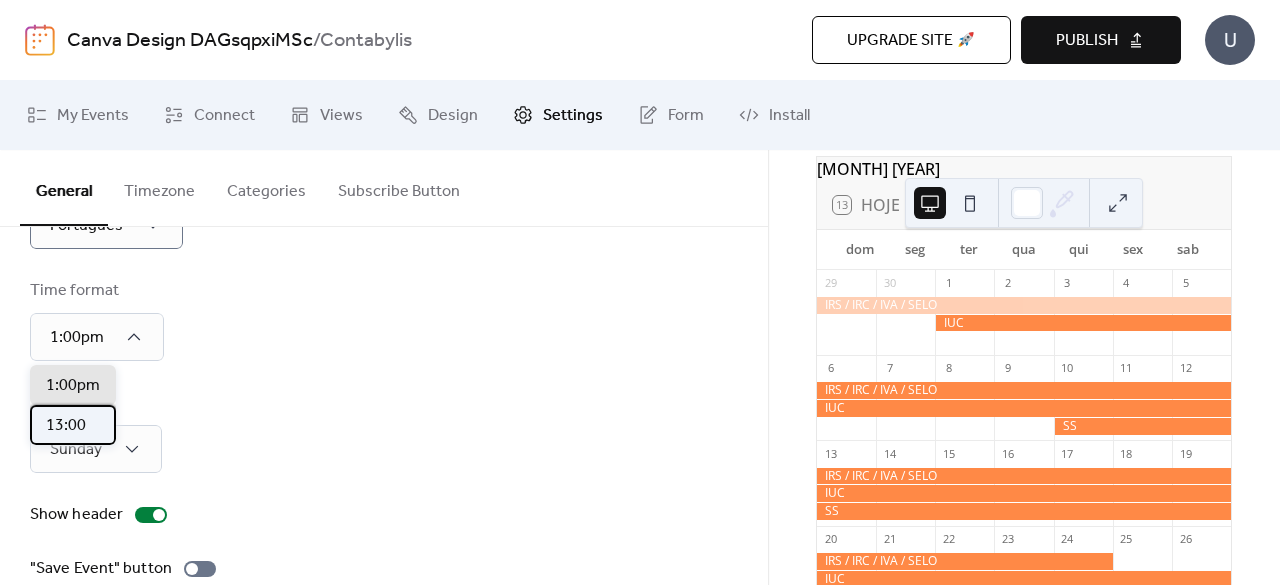 click on "13:00" at bounding box center (66, 426) 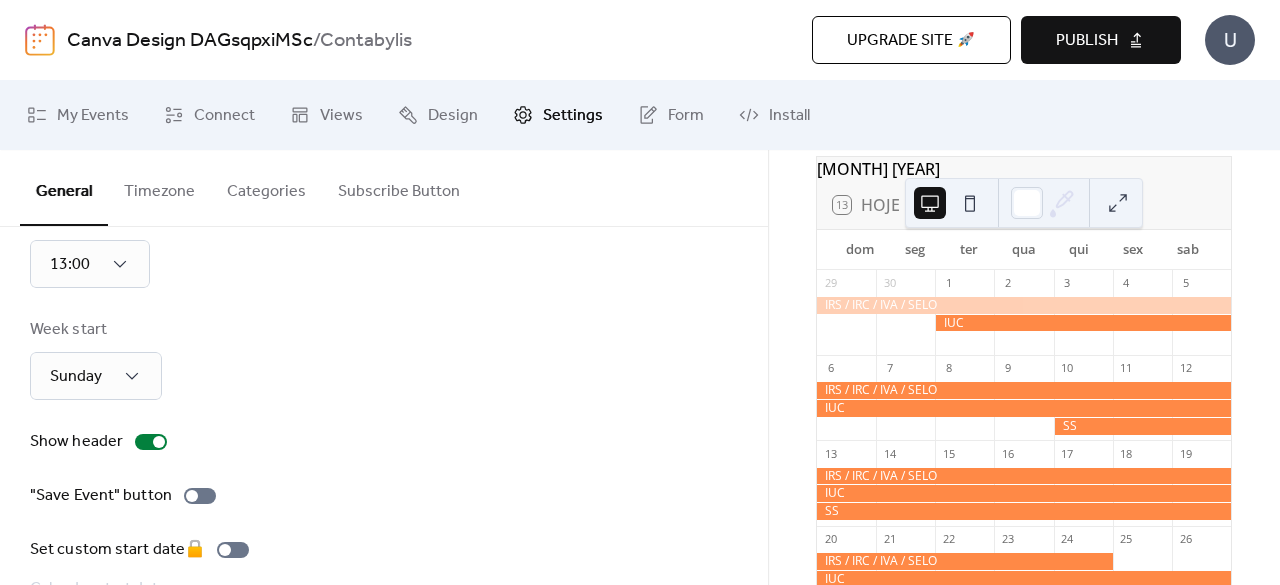 scroll, scrollTop: 200, scrollLeft: 0, axis: vertical 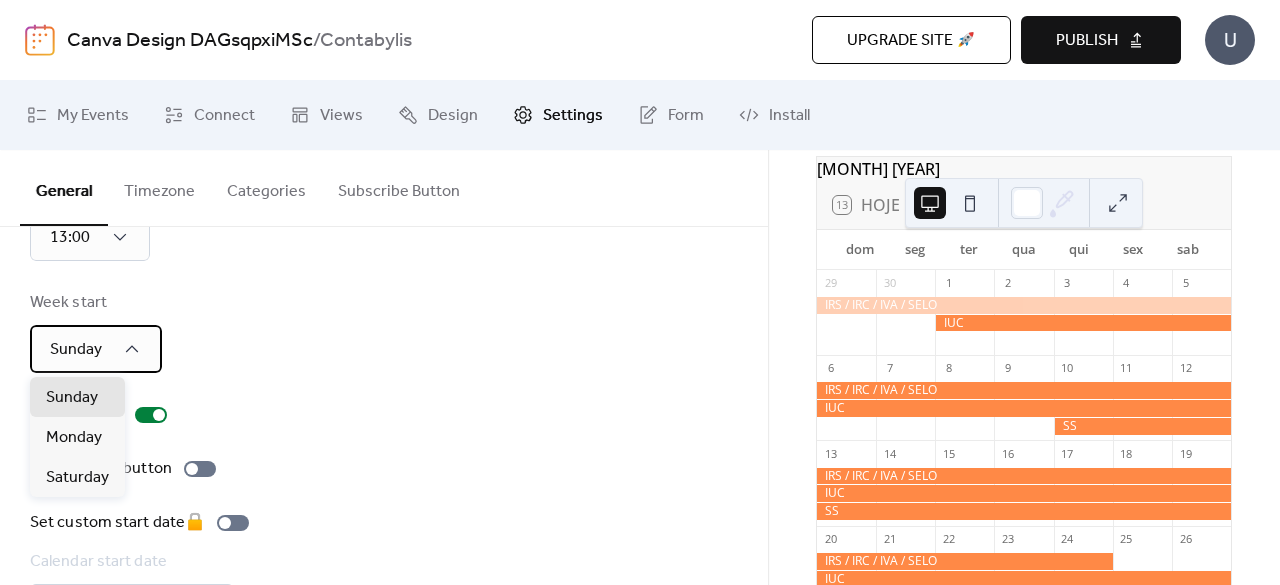 click 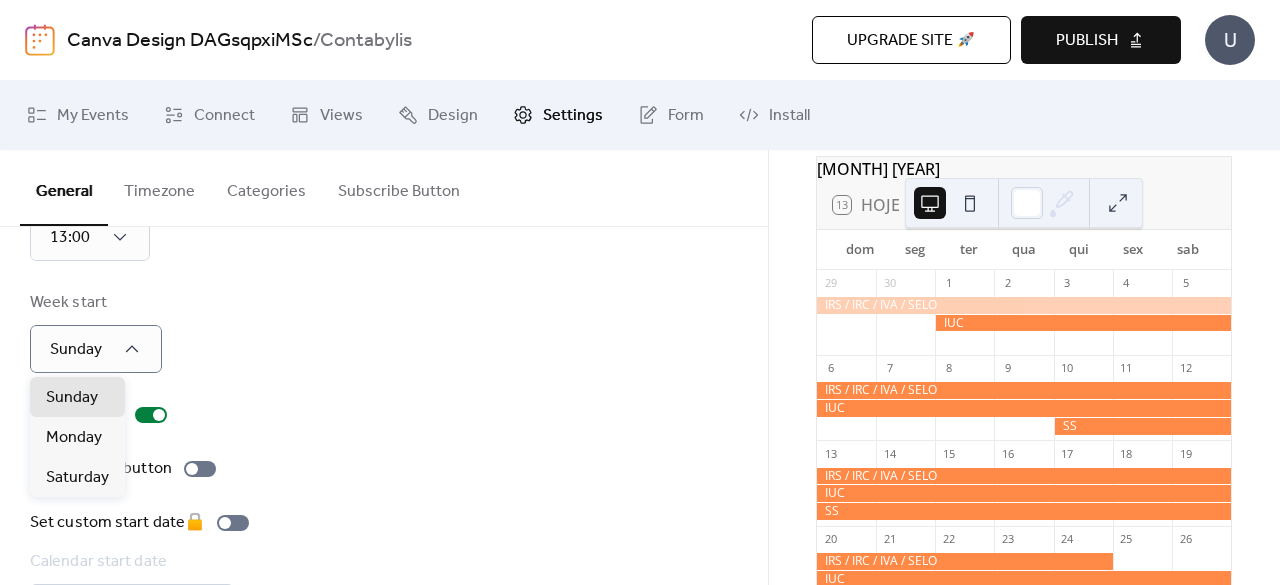 click on "Week start Sunday" at bounding box center [384, 332] 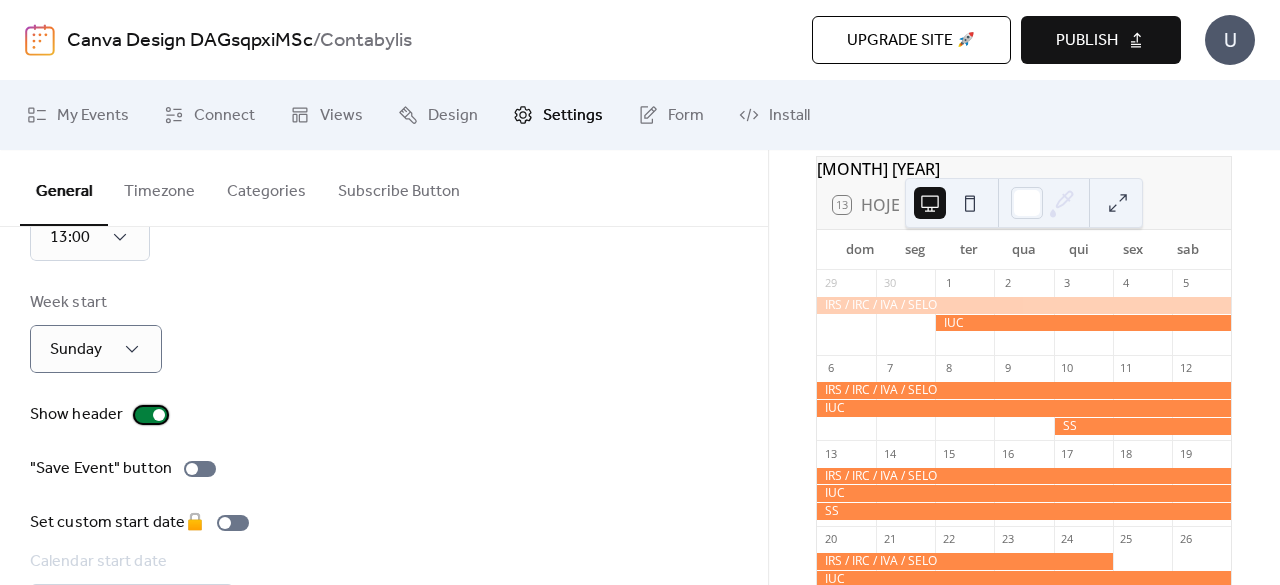 click at bounding box center (151, 415) 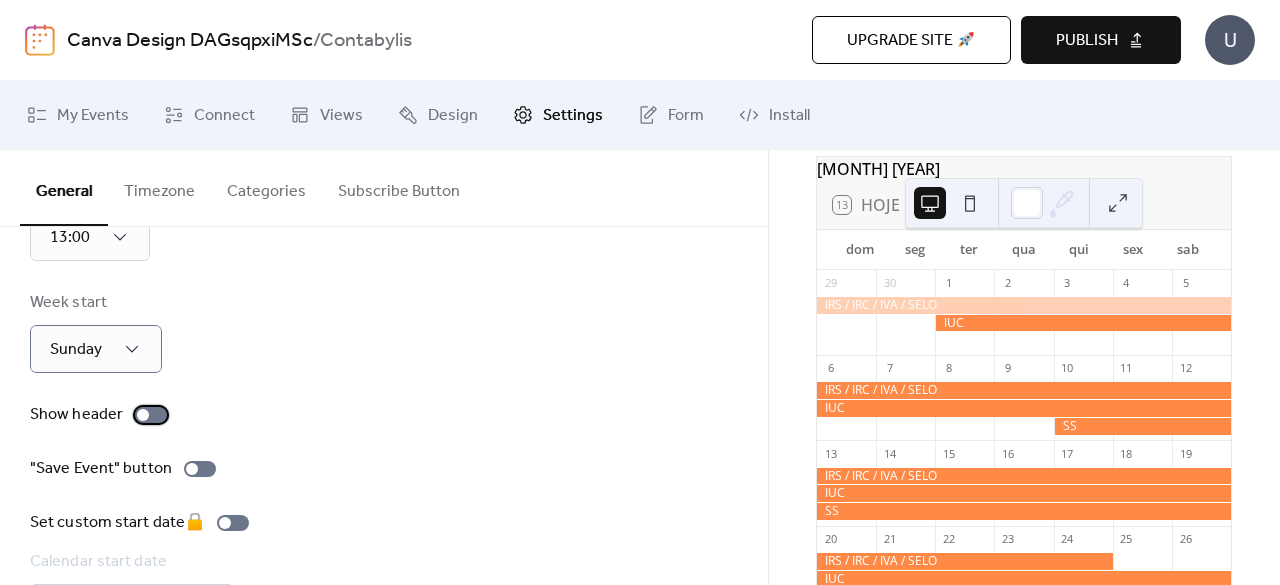scroll, scrollTop: 15, scrollLeft: 0, axis: vertical 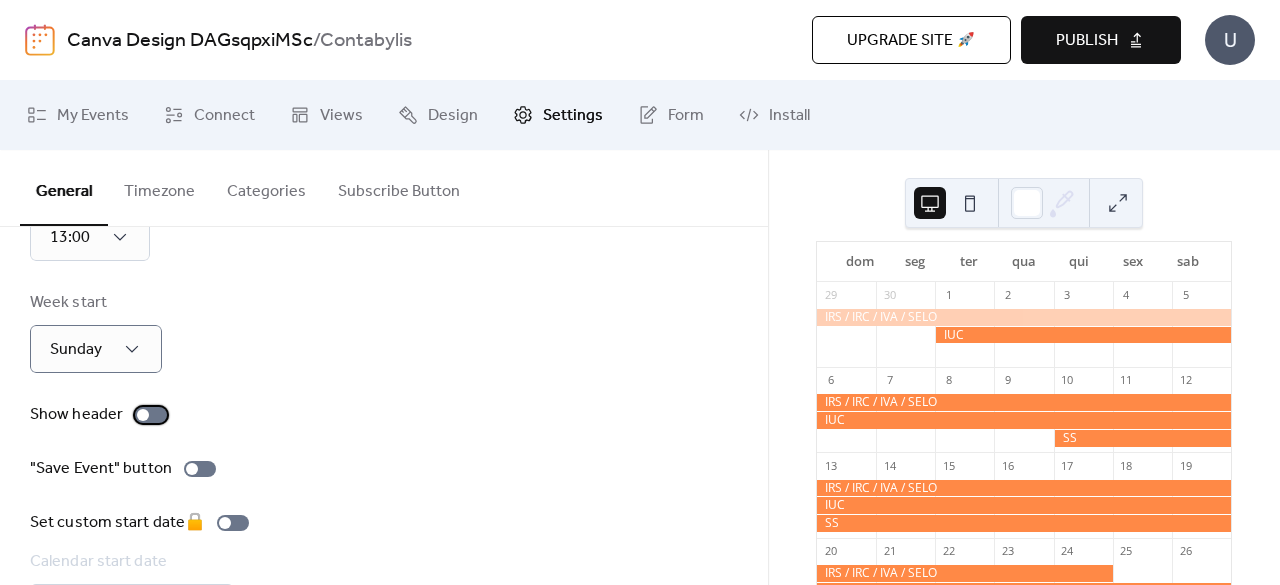 click at bounding box center (143, 415) 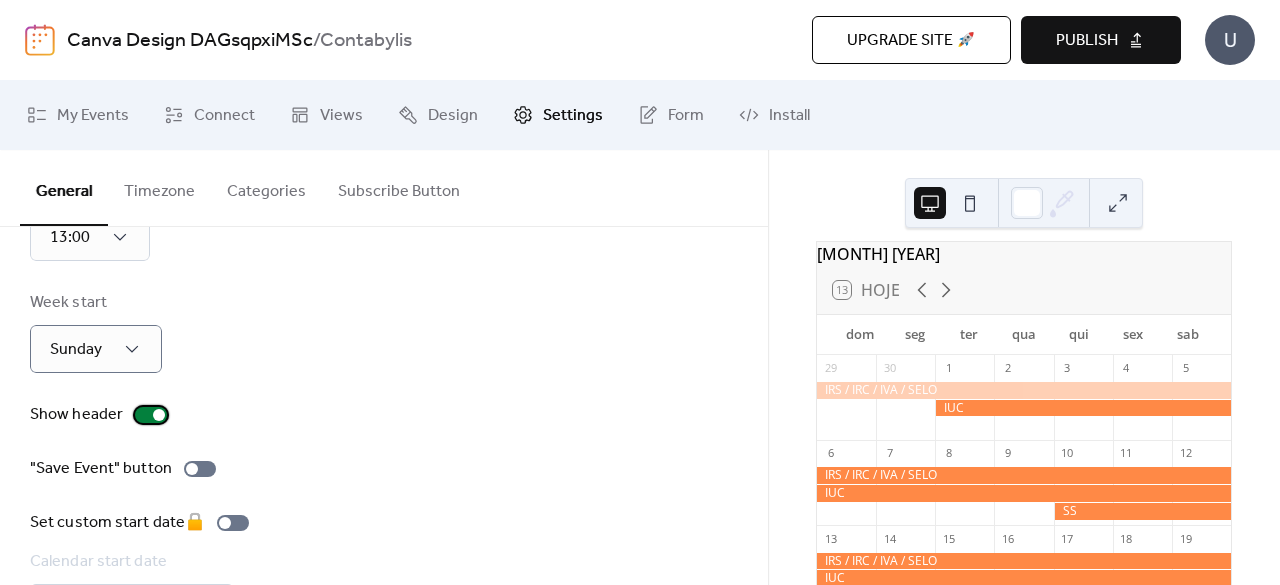scroll, scrollTop: 100, scrollLeft: 0, axis: vertical 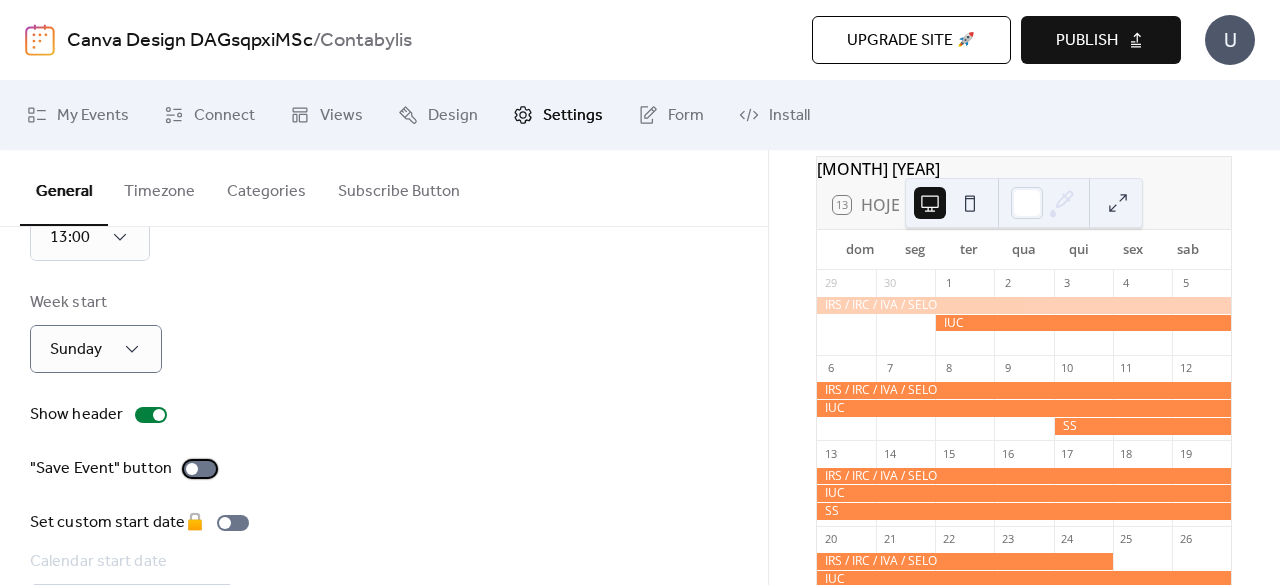 click at bounding box center (200, 469) 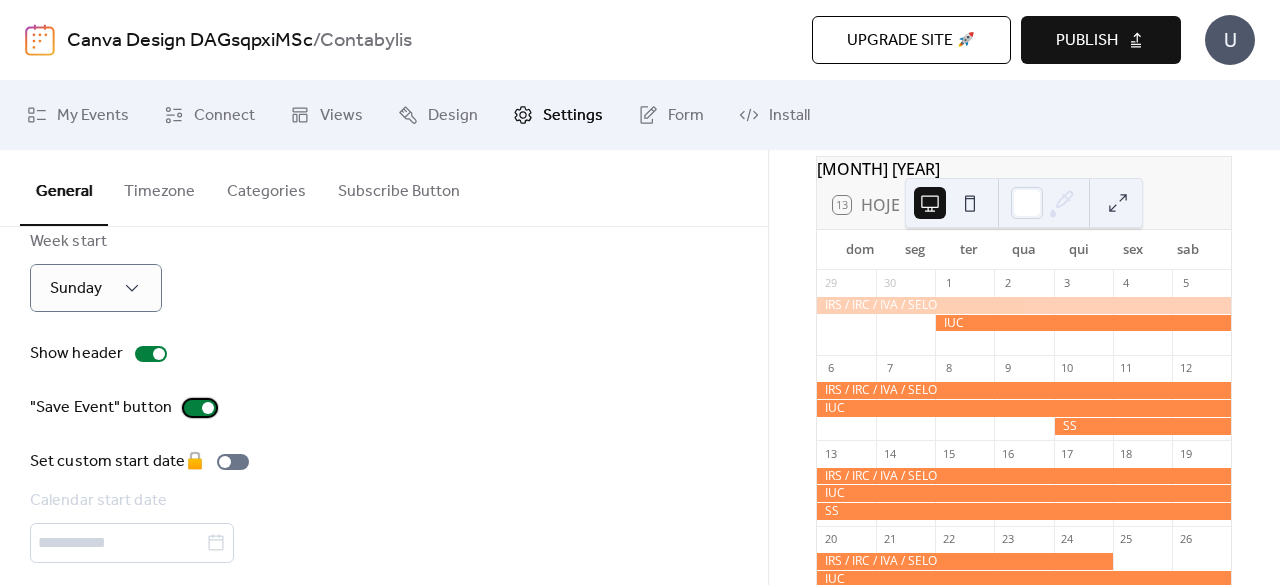 scroll, scrollTop: 232, scrollLeft: 0, axis: vertical 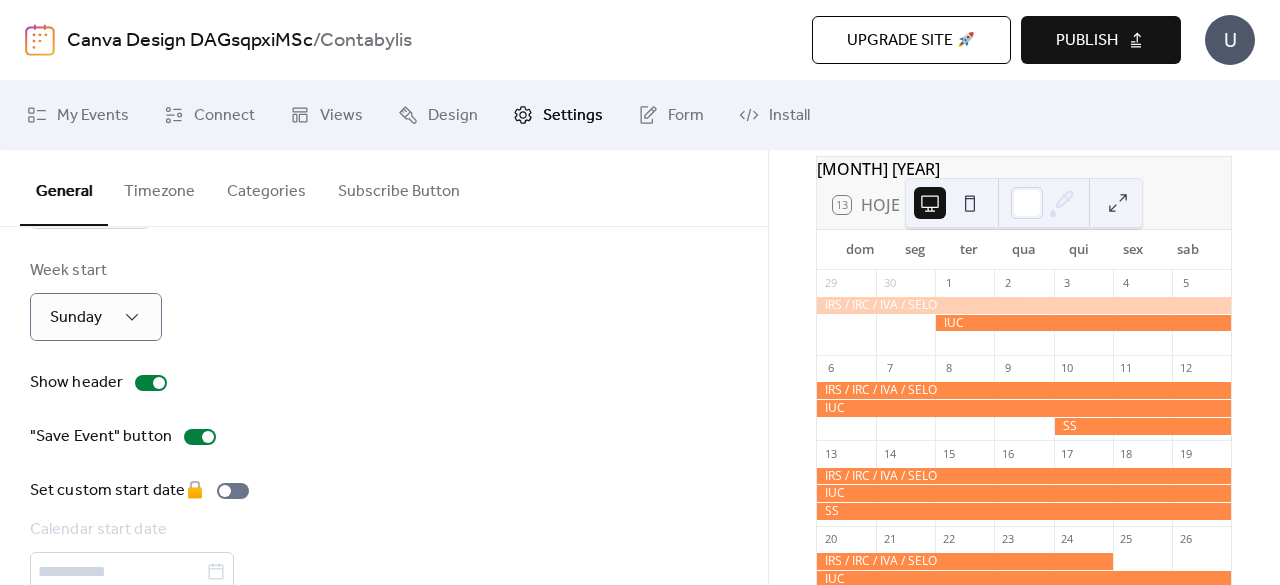 click on "Timezone" at bounding box center (159, 187) 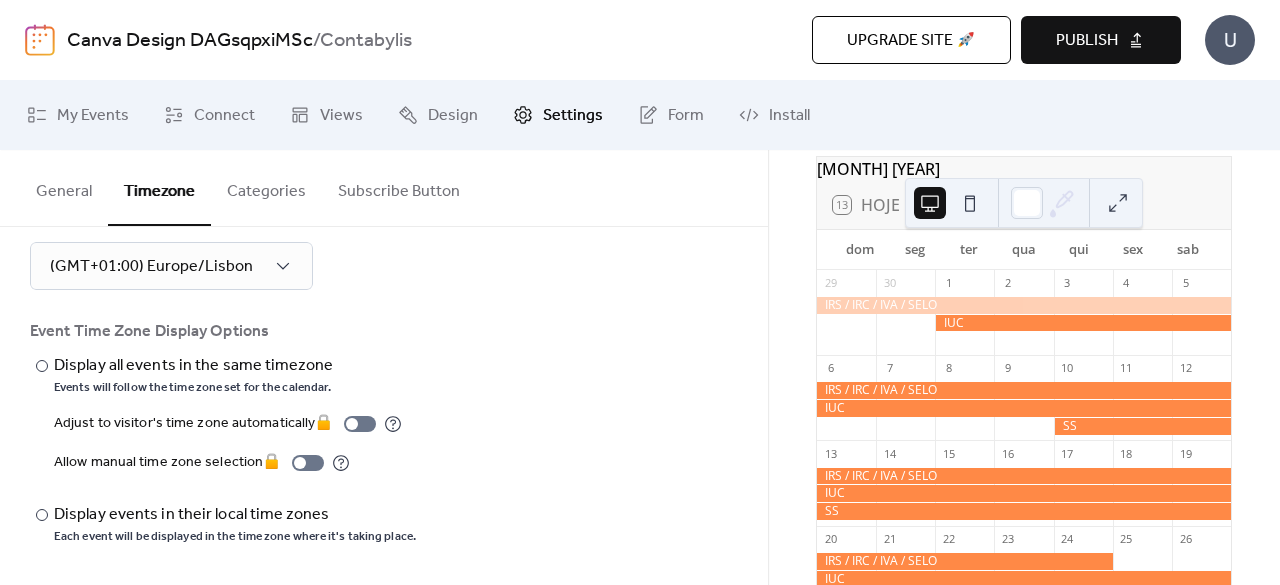 scroll, scrollTop: 58, scrollLeft: 0, axis: vertical 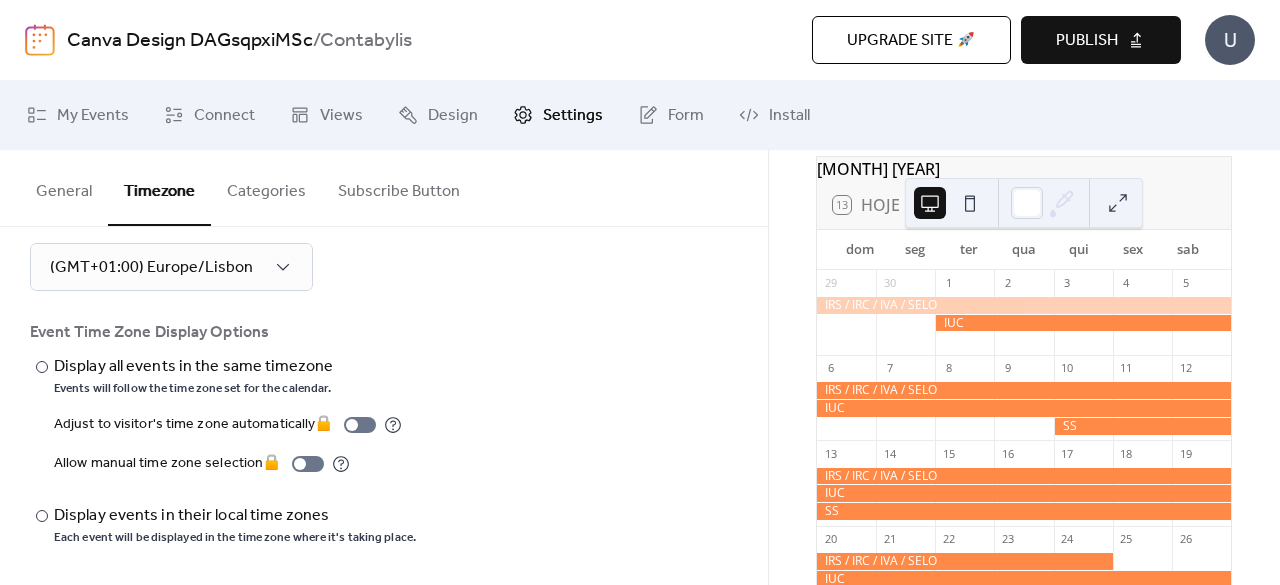 click on "Categories" at bounding box center [266, 187] 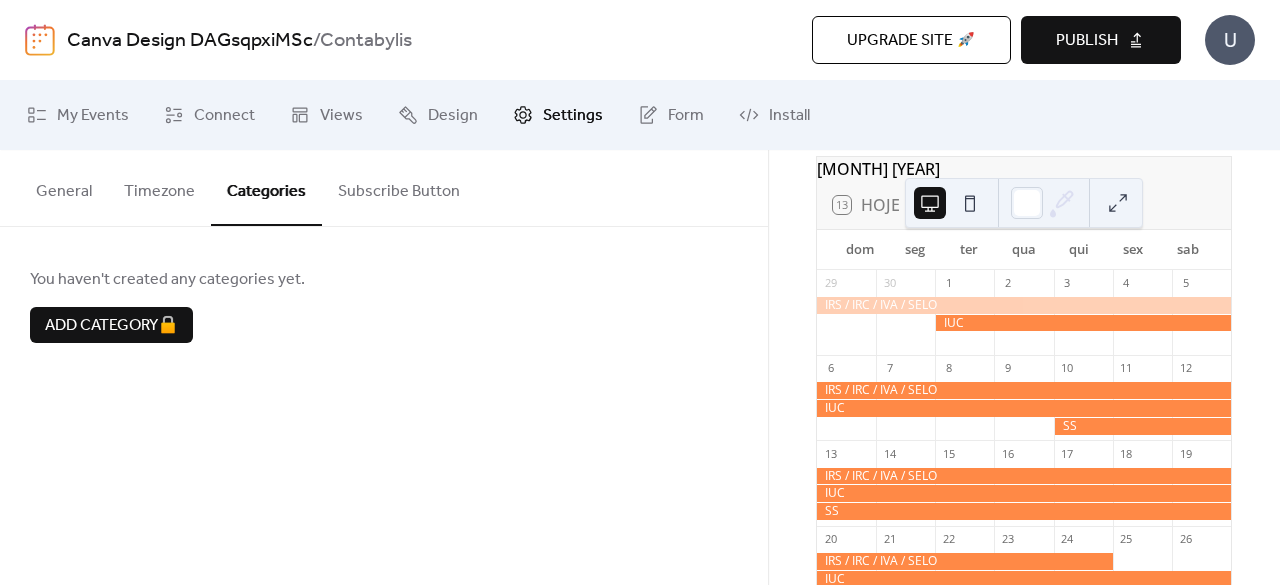 scroll, scrollTop: 0, scrollLeft: 0, axis: both 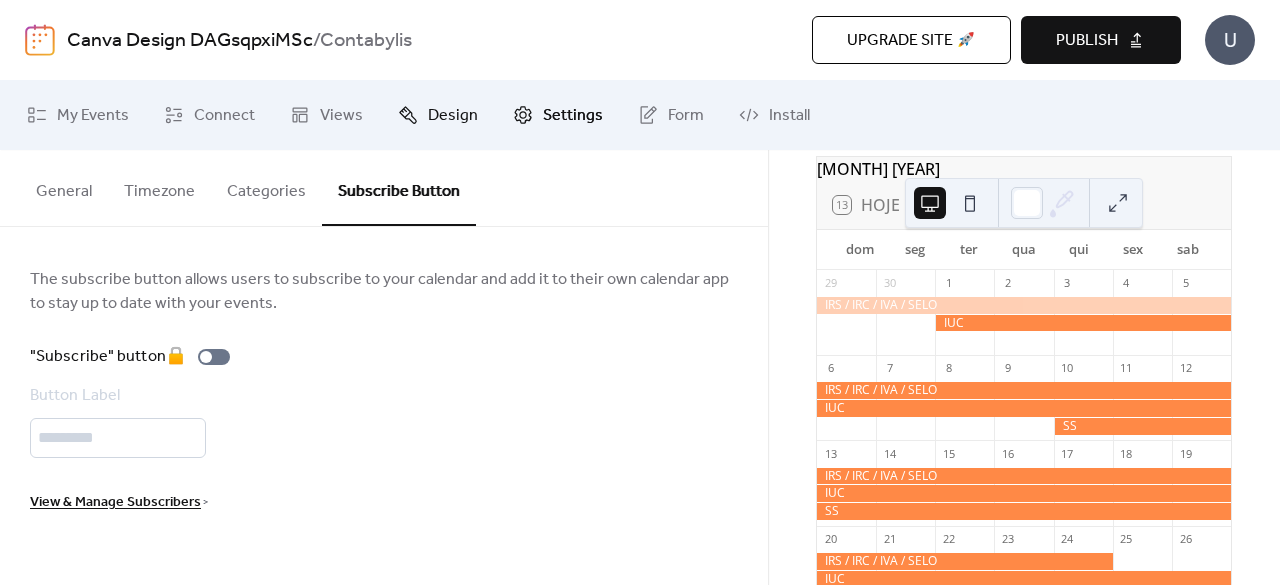 click on "Design" at bounding box center [453, 116] 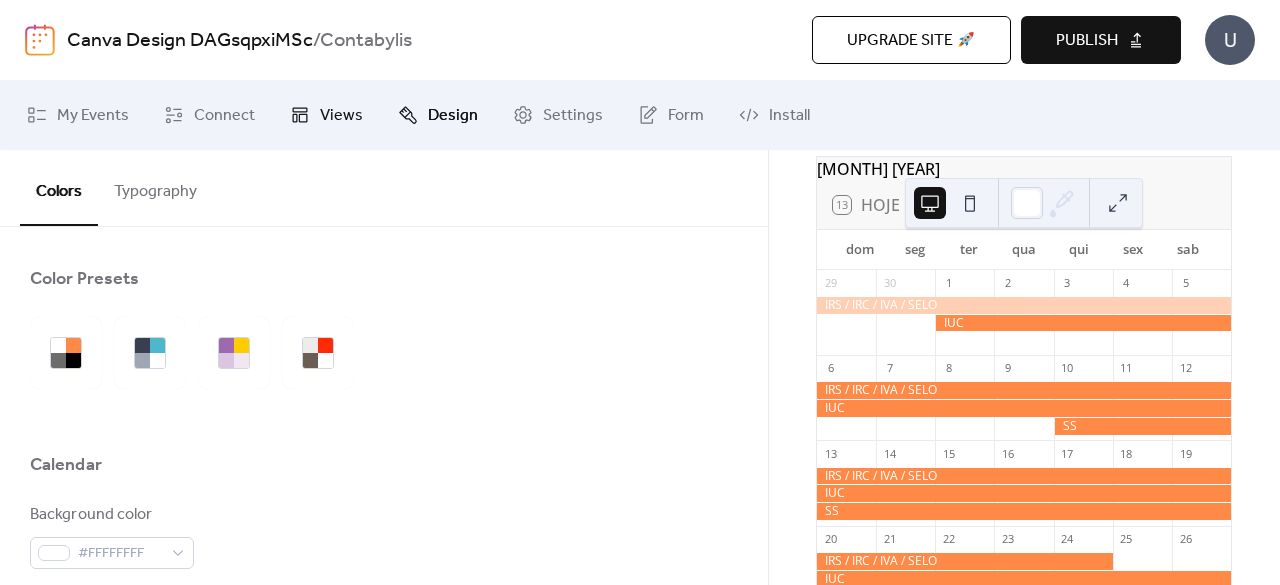 click on "Views" at bounding box center (341, 116) 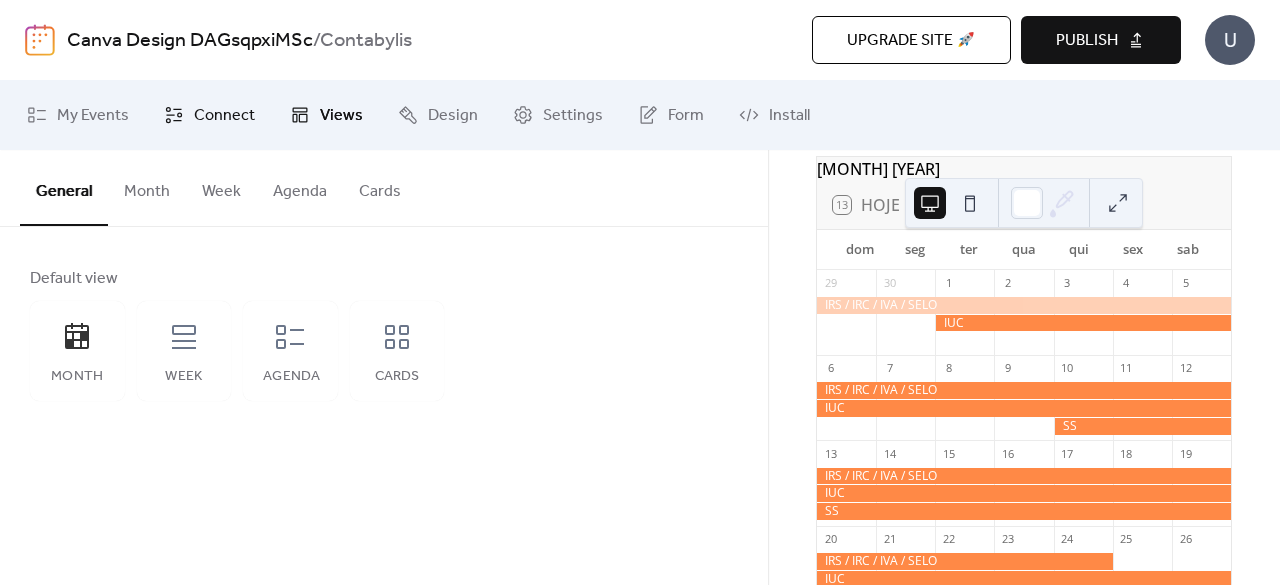 click on "Connect" at bounding box center (224, 116) 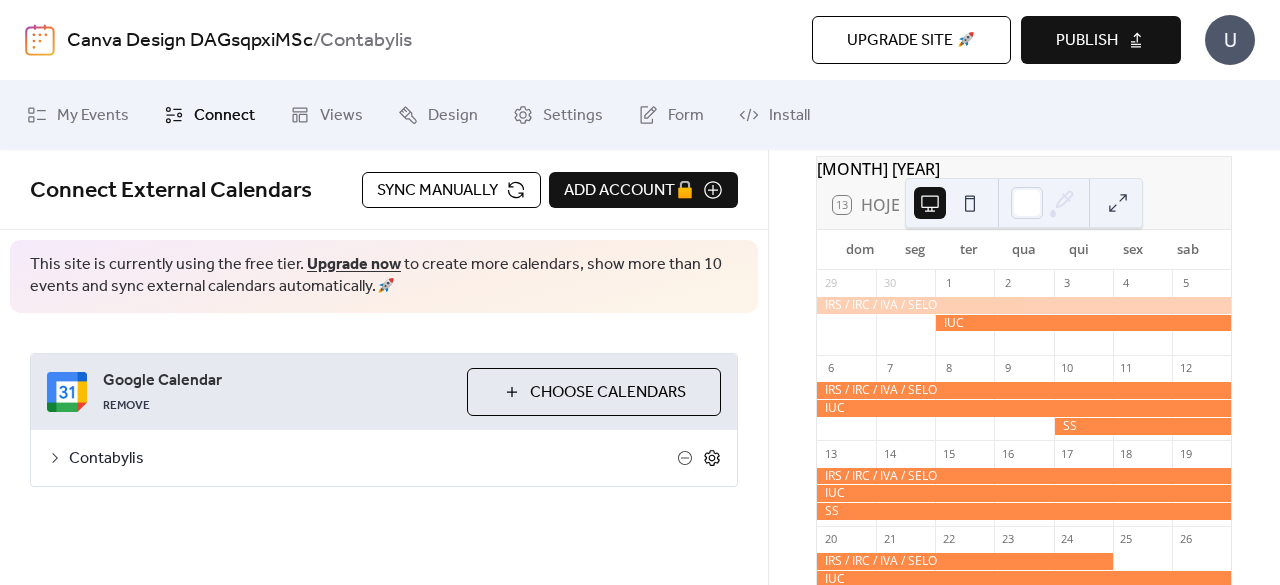 click 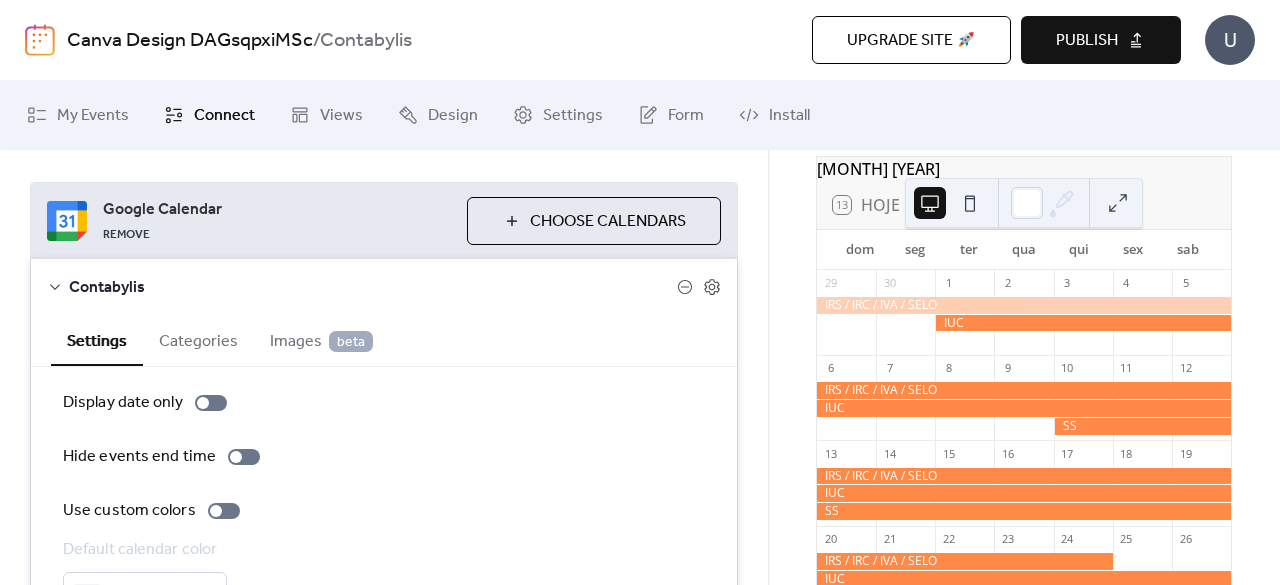 scroll, scrollTop: 301, scrollLeft: 0, axis: vertical 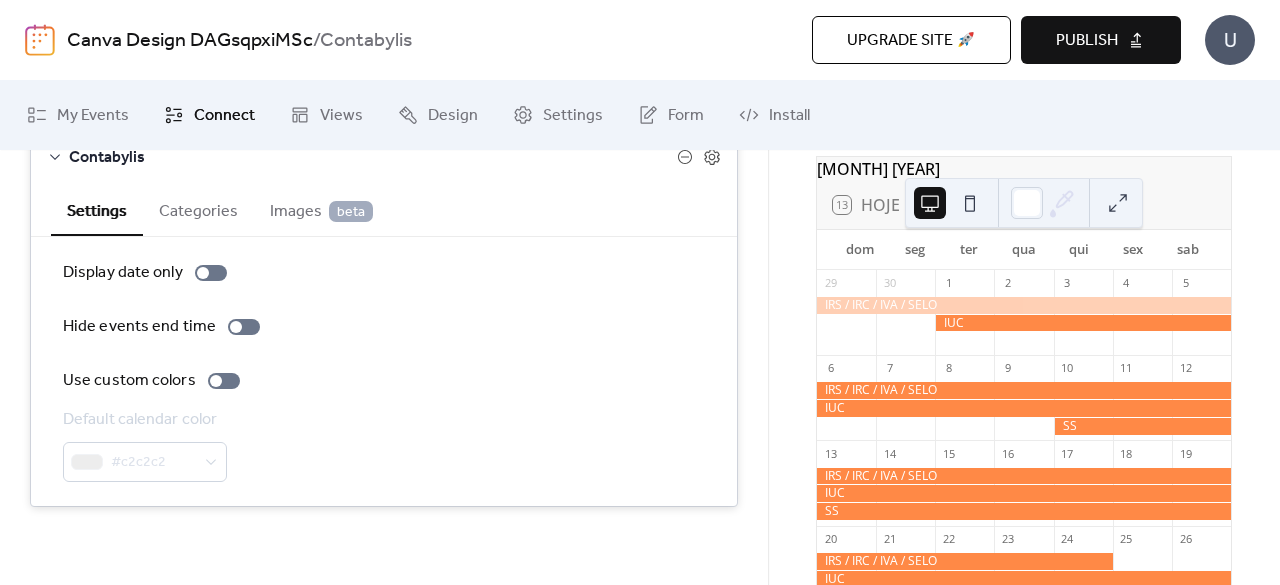 click on "Categories" at bounding box center (198, 209) 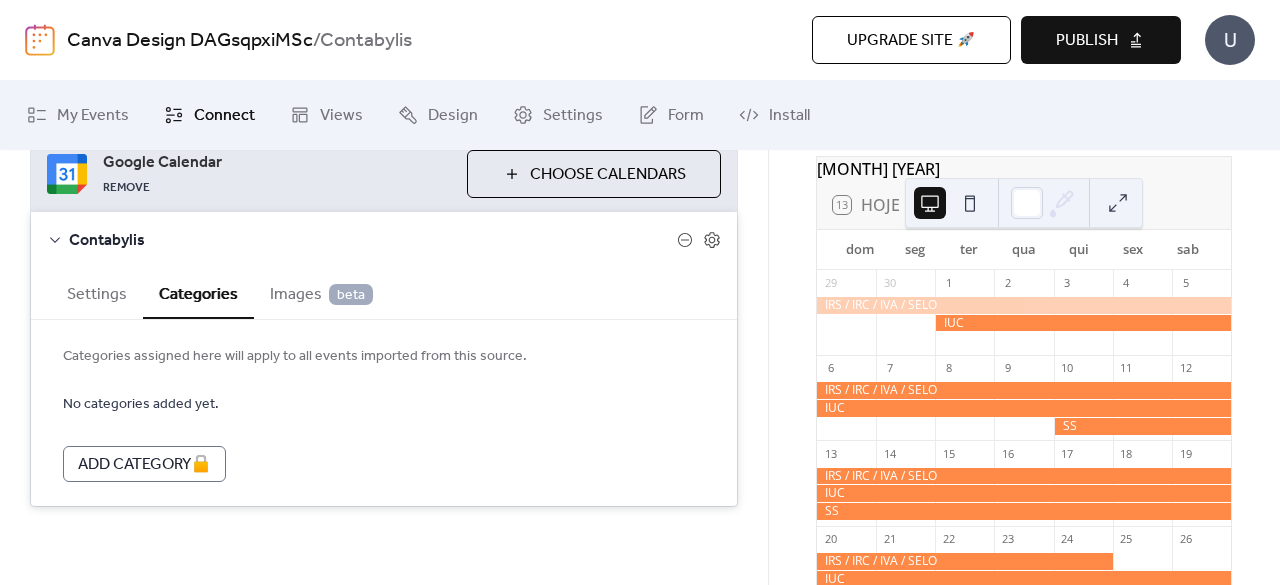 click on "Settings" at bounding box center [97, 292] 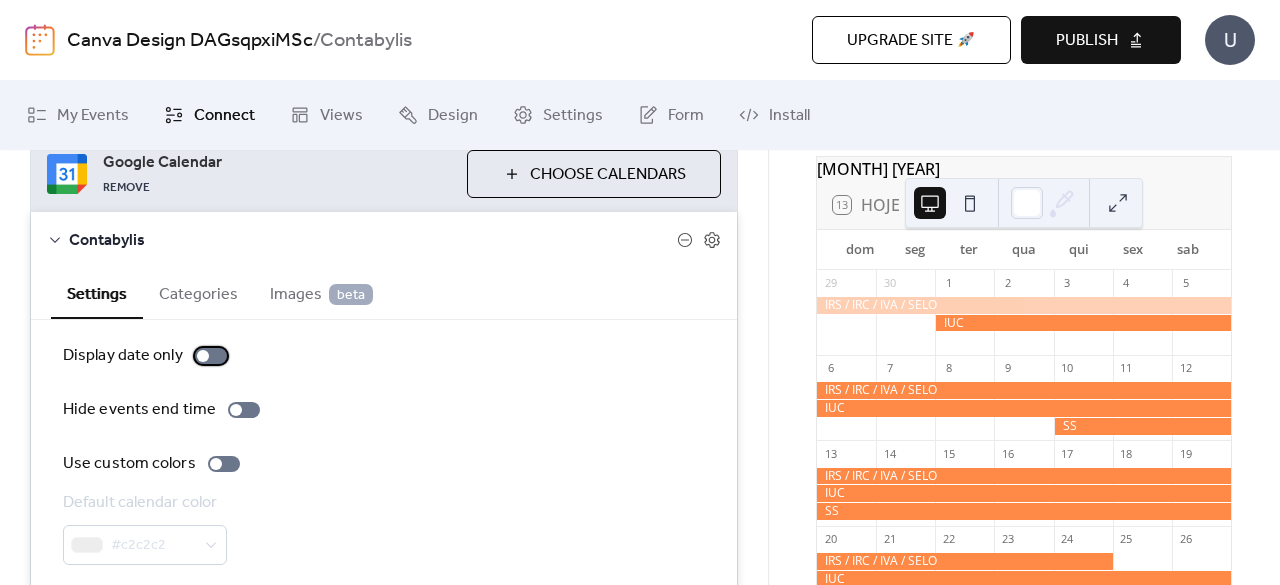 click at bounding box center [203, 356] 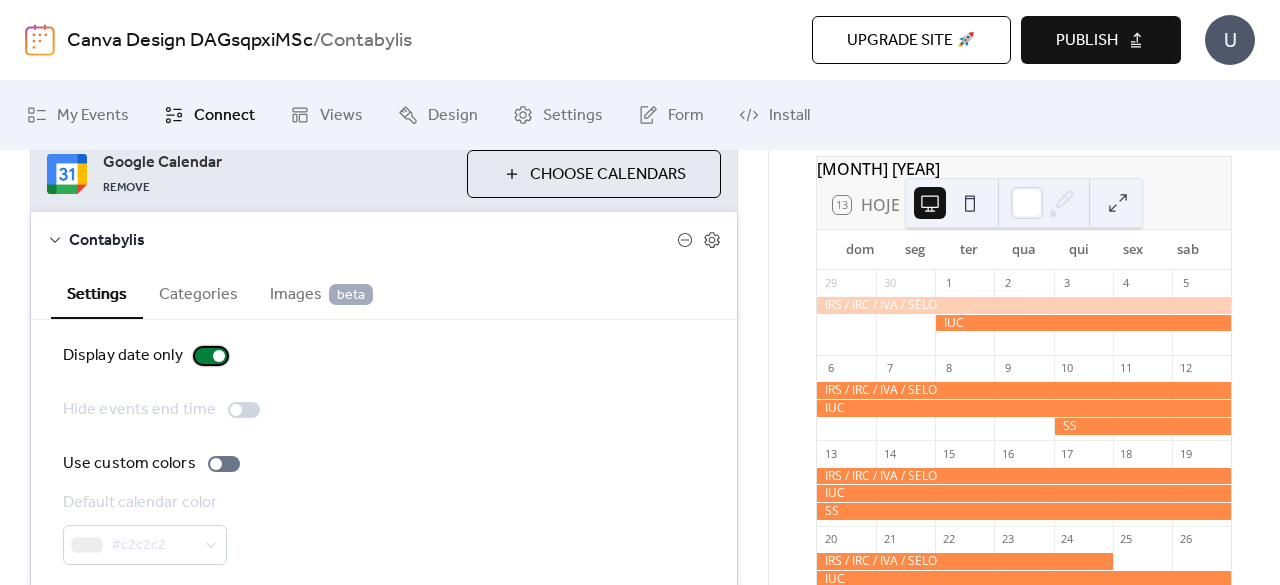 click at bounding box center (211, 356) 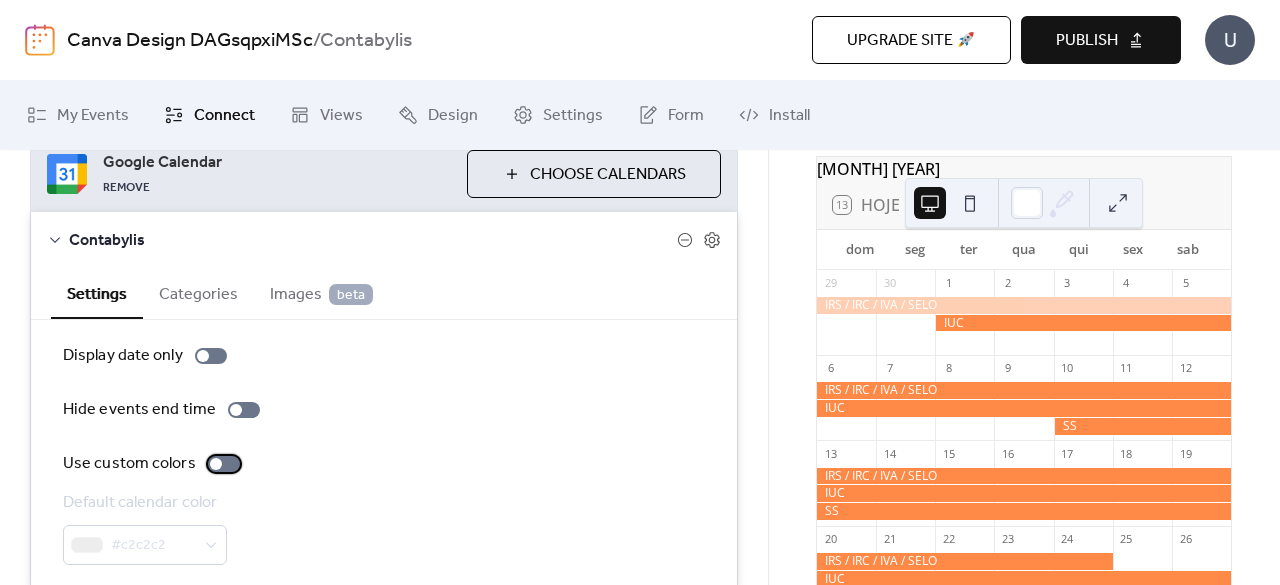 click at bounding box center [216, 464] 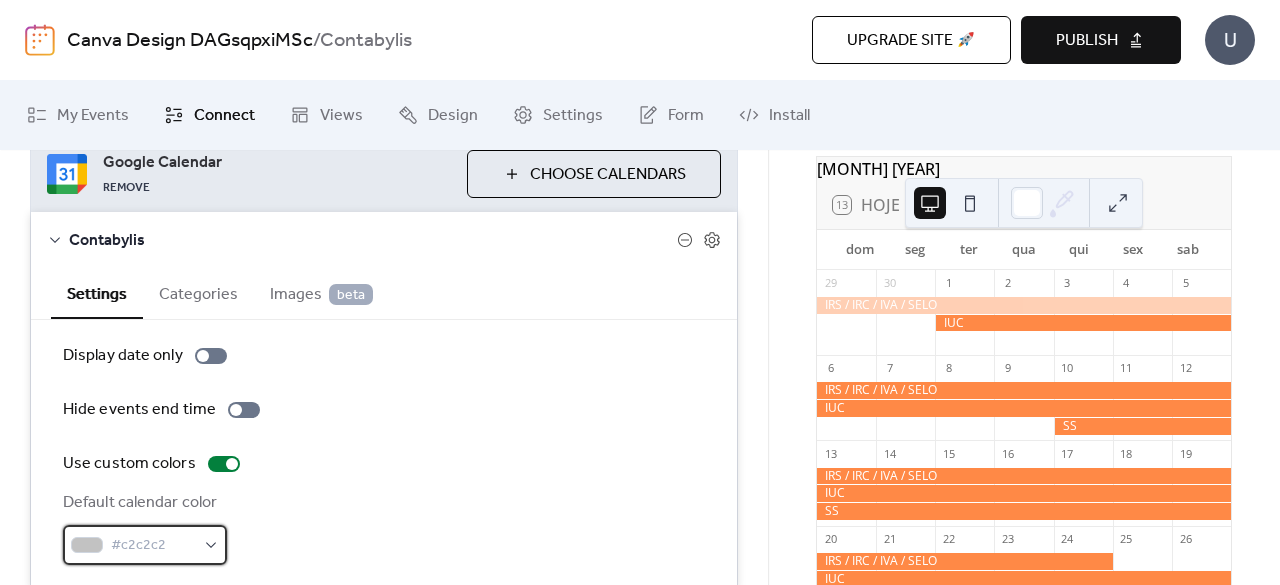 click on "#c2c2c2" at bounding box center [153, 546] 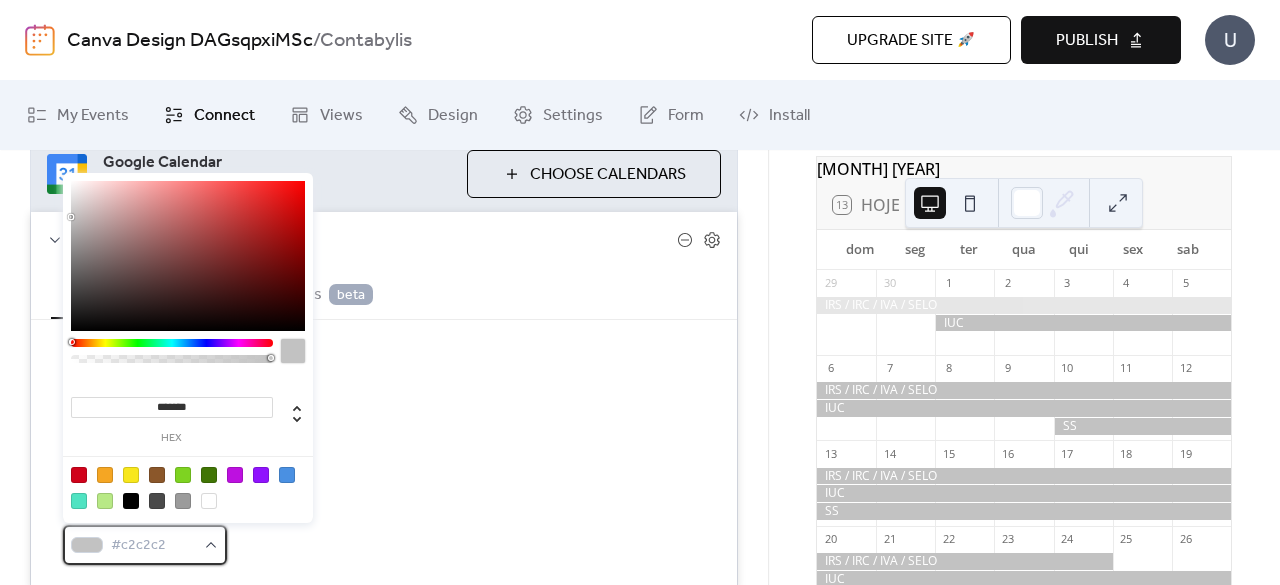 click on "#c2c2c2" at bounding box center (153, 546) 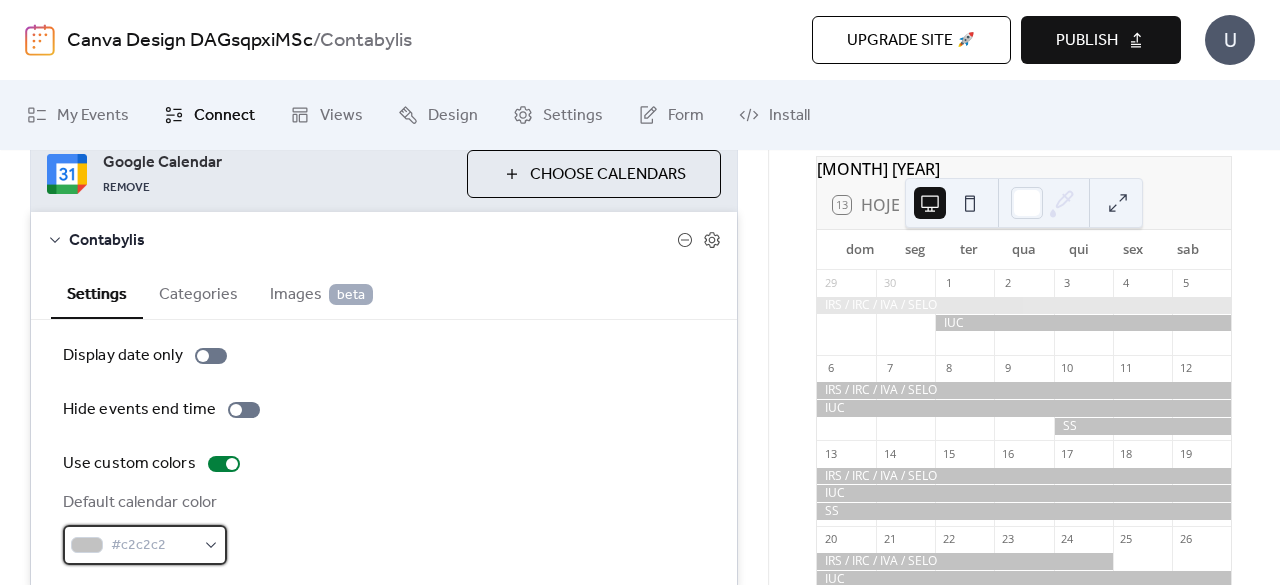 click on "#c2c2c2" at bounding box center [153, 546] 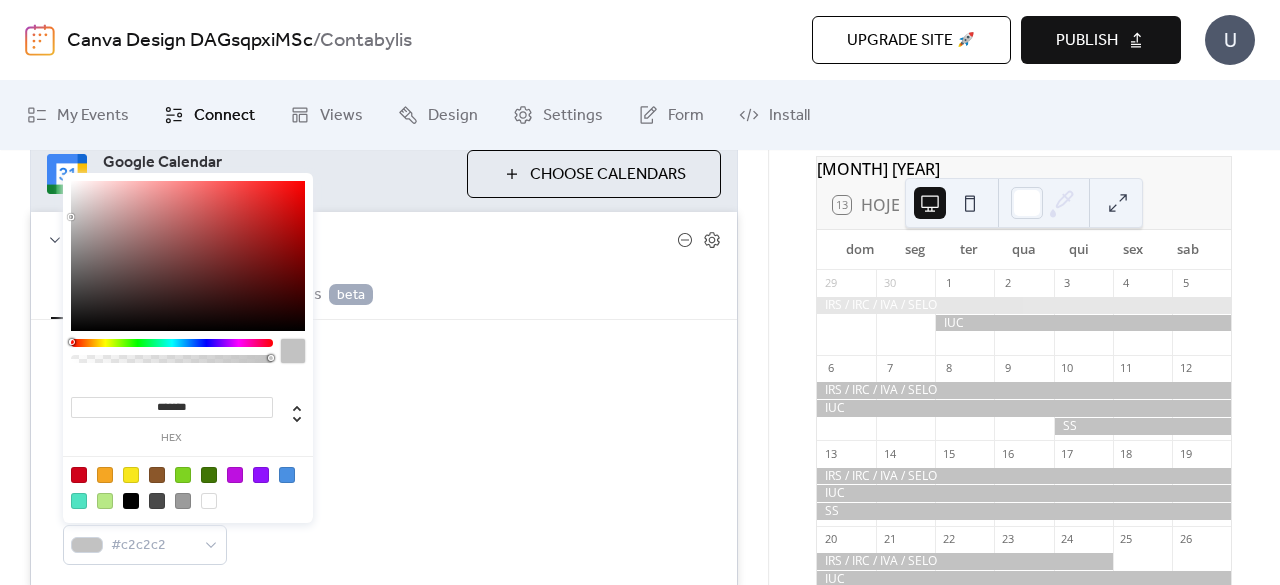 drag, startPoint x: 202, startPoint y: 403, endPoint x: 88, endPoint y: 375, distance: 117.388245 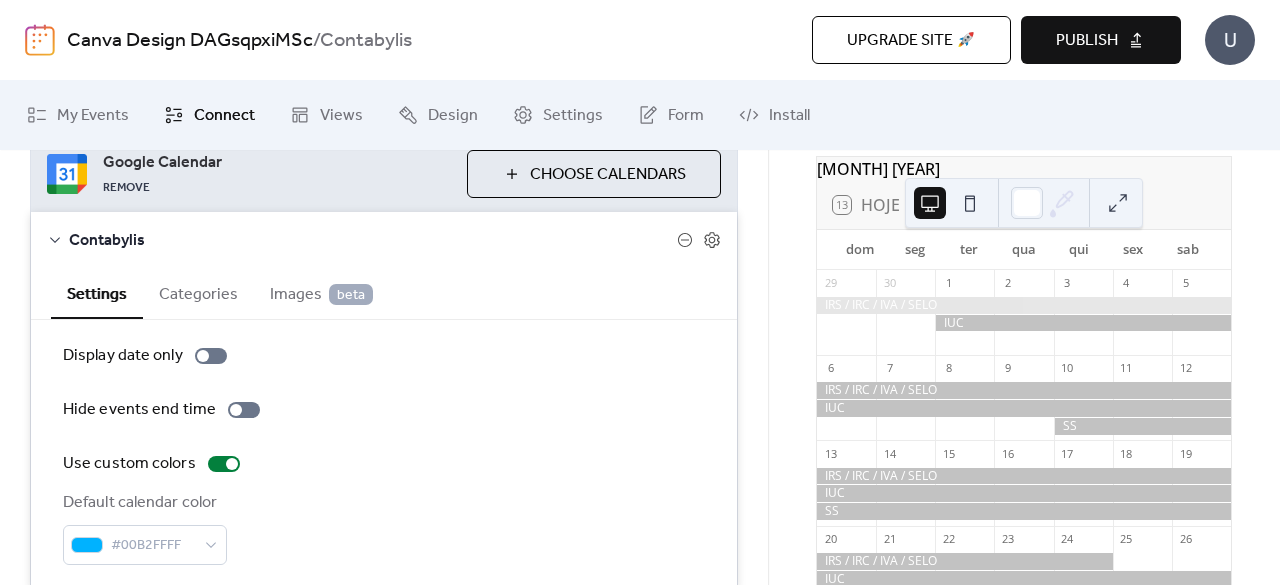 click on "Display date only Hide events end time Use custom colors Default calendar color #00B2FFFF" at bounding box center [384, 454] 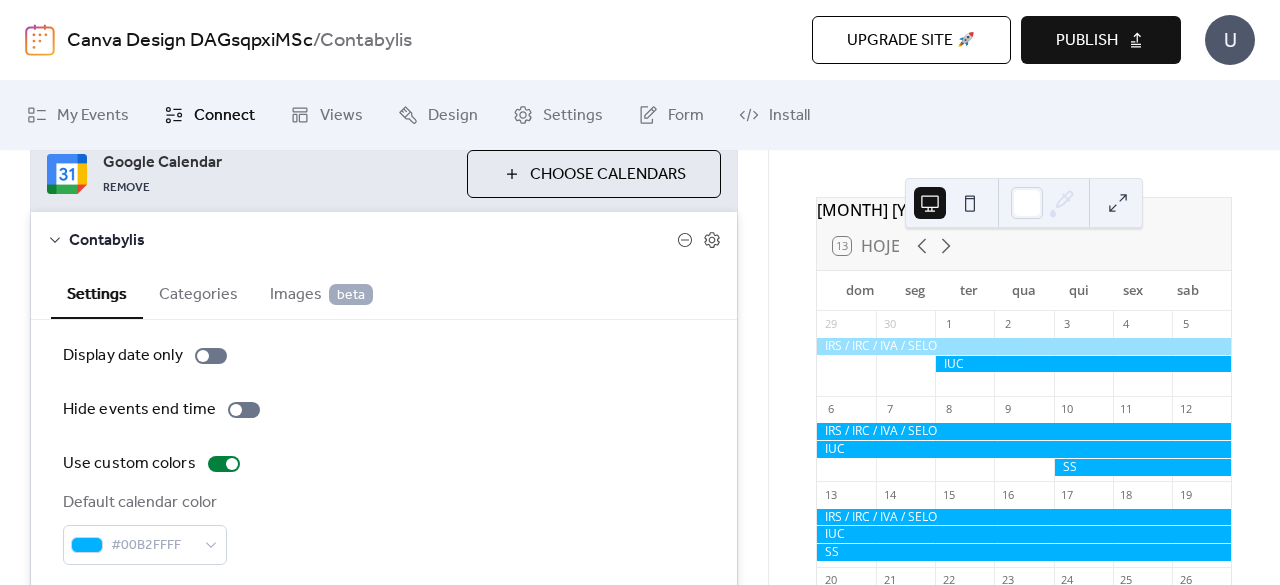 scroll, scrollTop: 0, scrollLeft: 0, axis: both 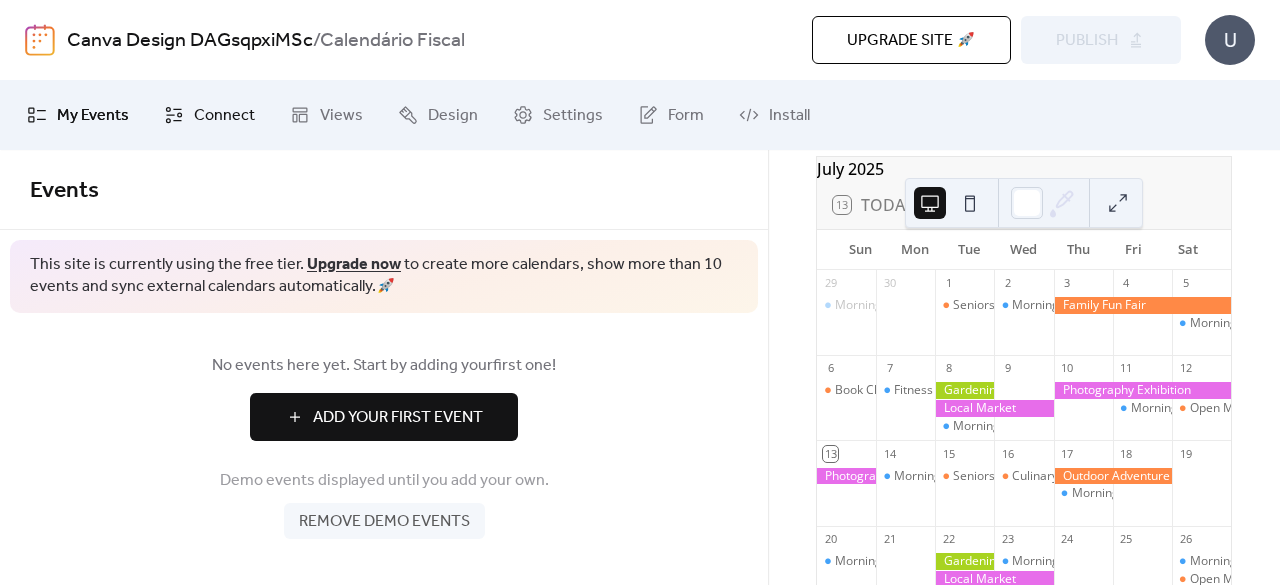 click on "Connect" at bounding box center (209, 115) 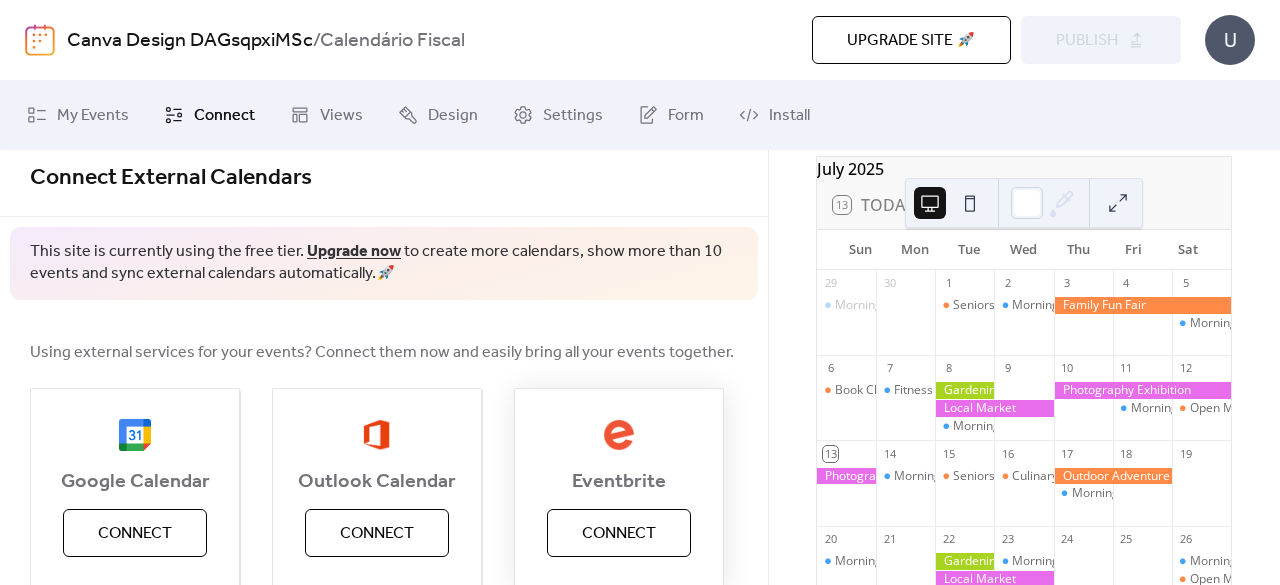 scroll, scrollTop: 0, scrollLeft: 0, axis: both 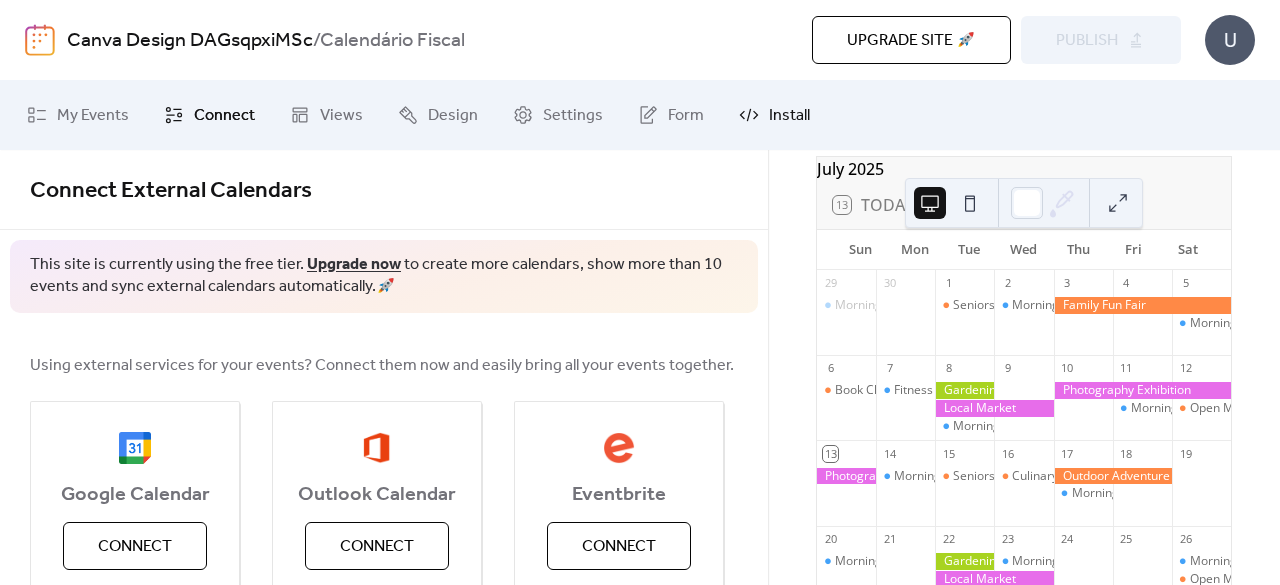 click on "Install" at bounding box center (789, 116) 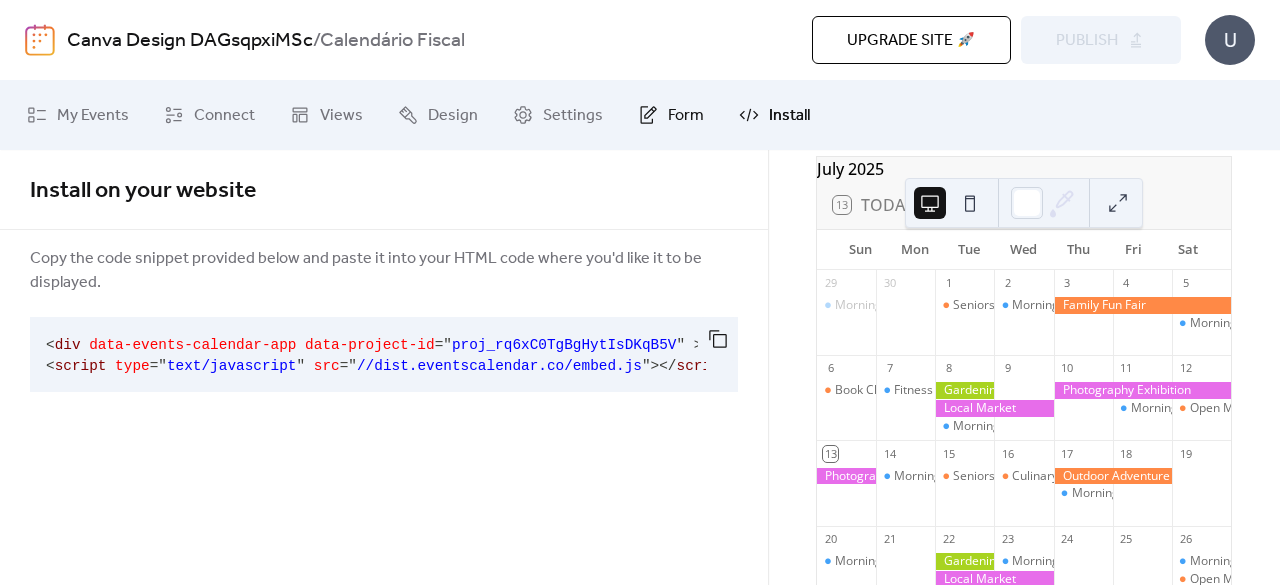 click on "Form" at bounding box center [686, 116] 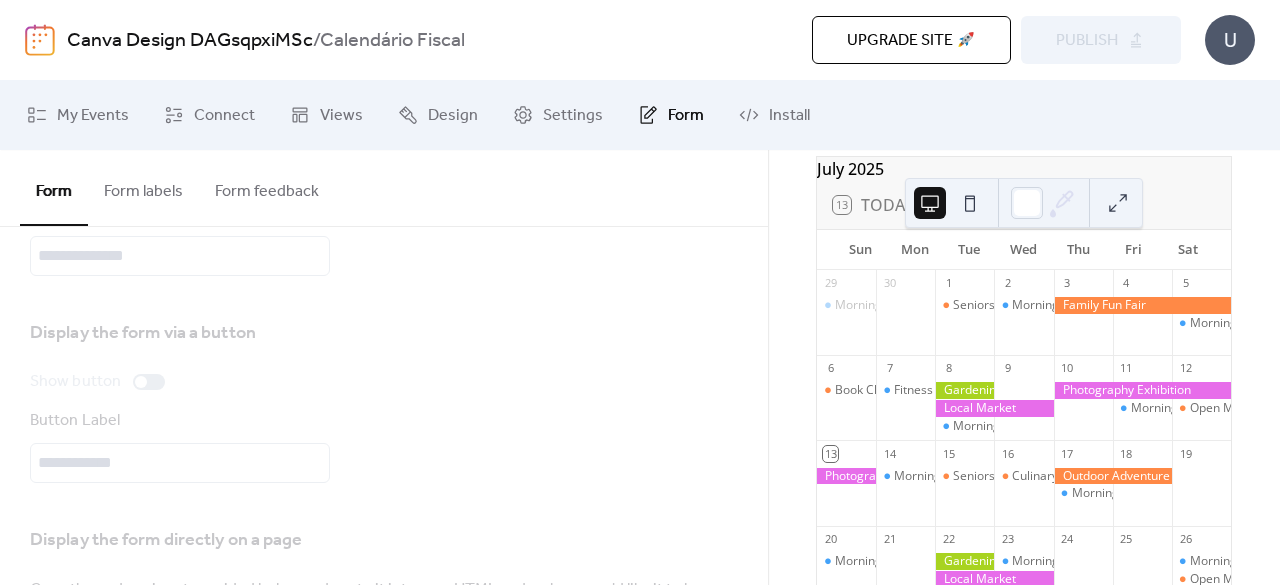 scroll, scrollTop: 200, scrollLeft: 0, axis: vertical 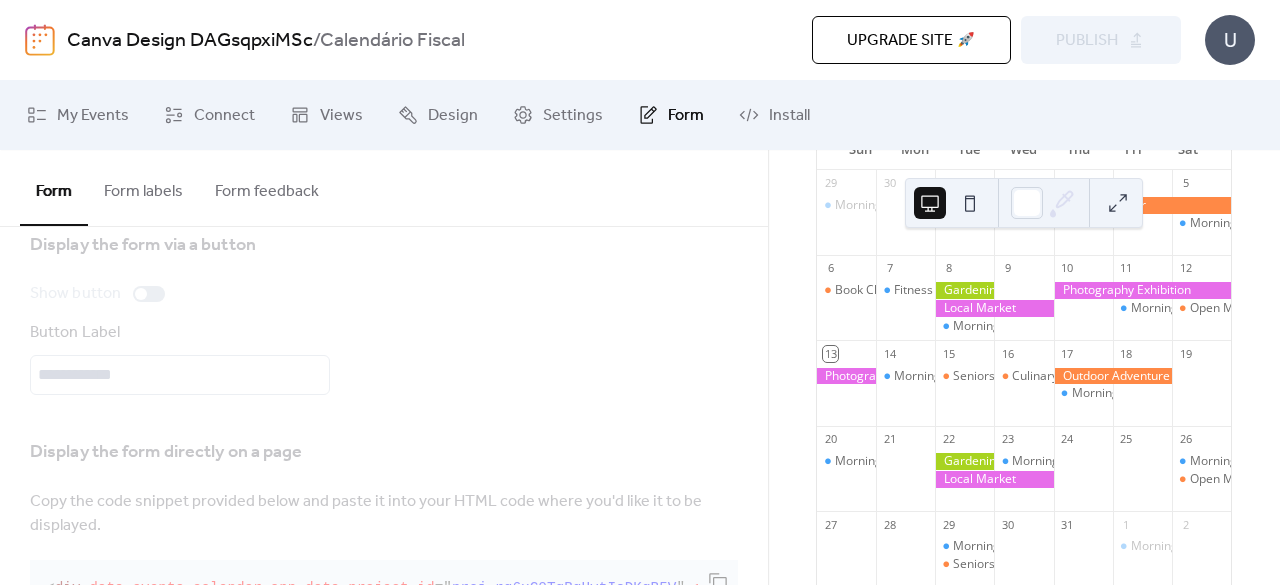 click on "Upgrade site 🚀 Preview Publish" at bounding box center (912, 40) 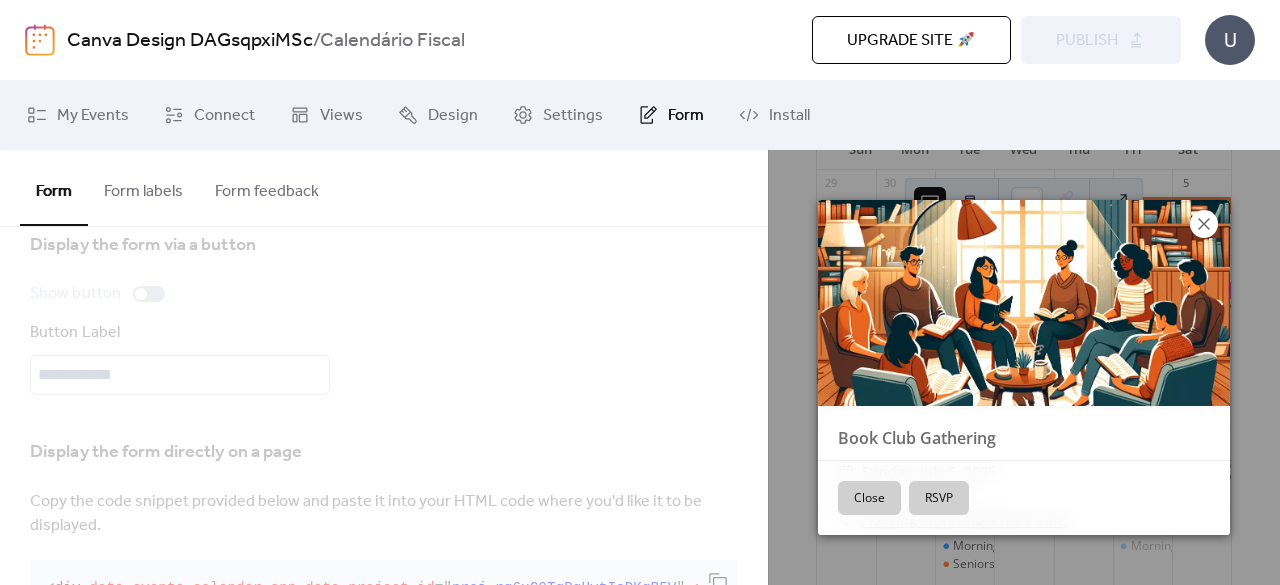 click 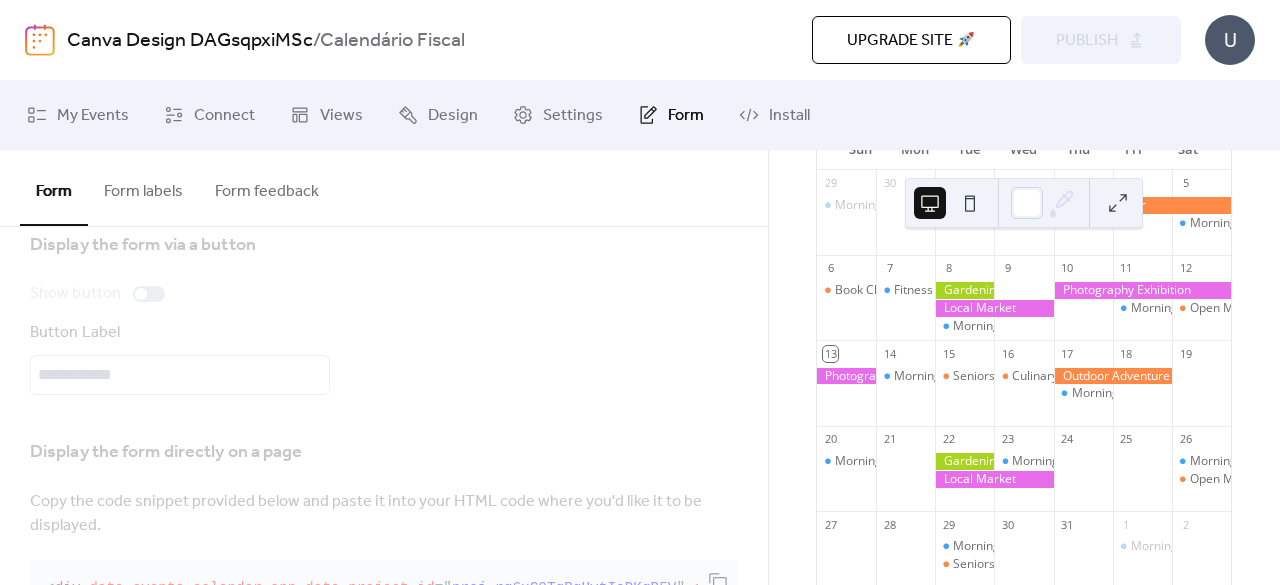 click on "Upgrade site 🚀 Preview Publish" at bounding box center (912, 40) 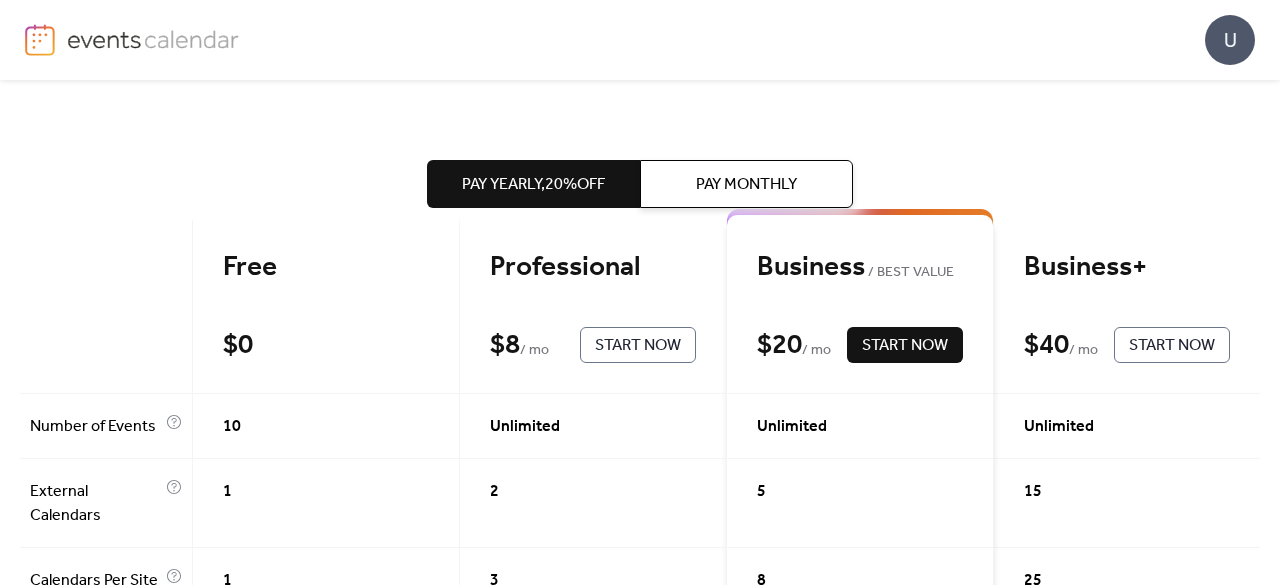 scroll, scrollTop: 100, scrollLeft: 0, axis: vertical 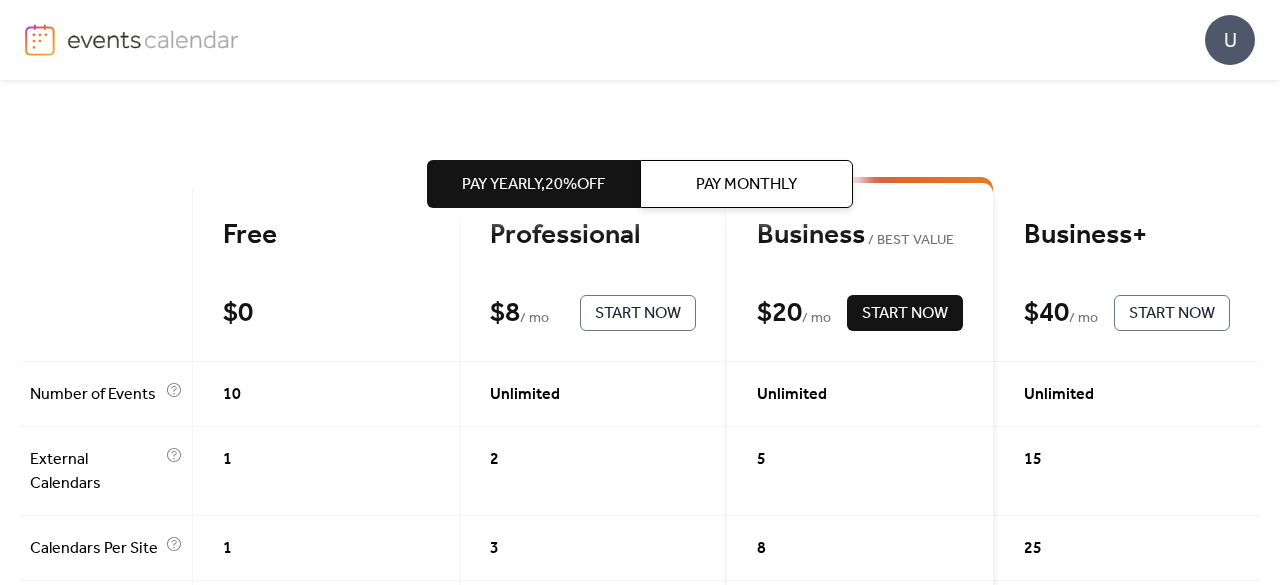 click on "Free $ 0 Start Now" at bounding box center [326, 275] 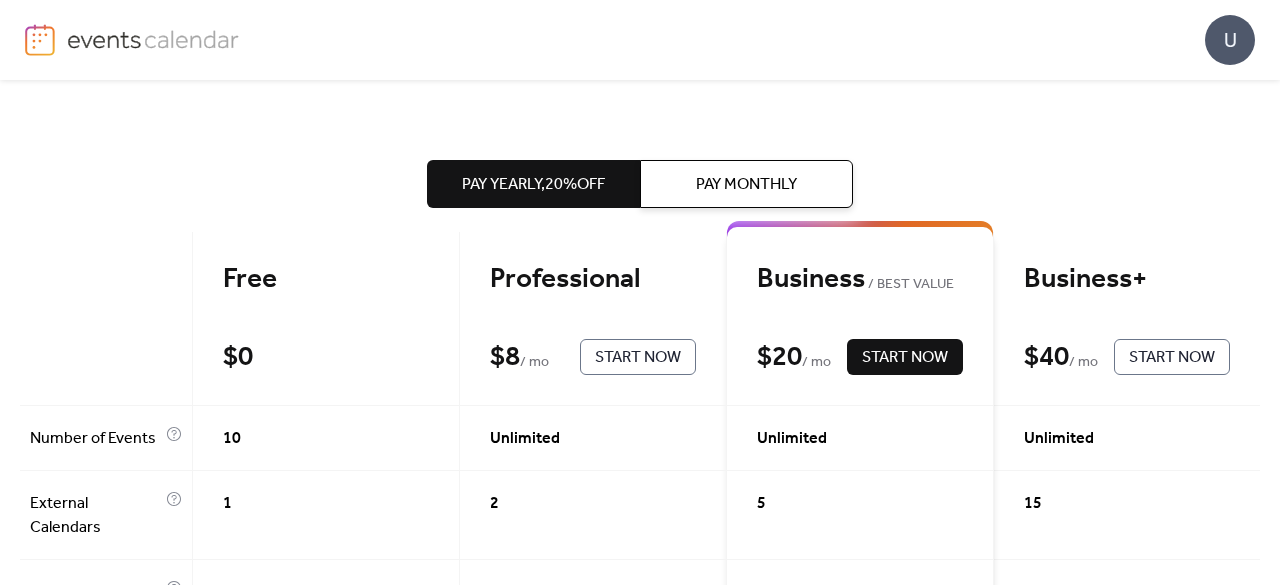 scroll, scrollTop: 100, scrollLeft: 0, axis: vertical 